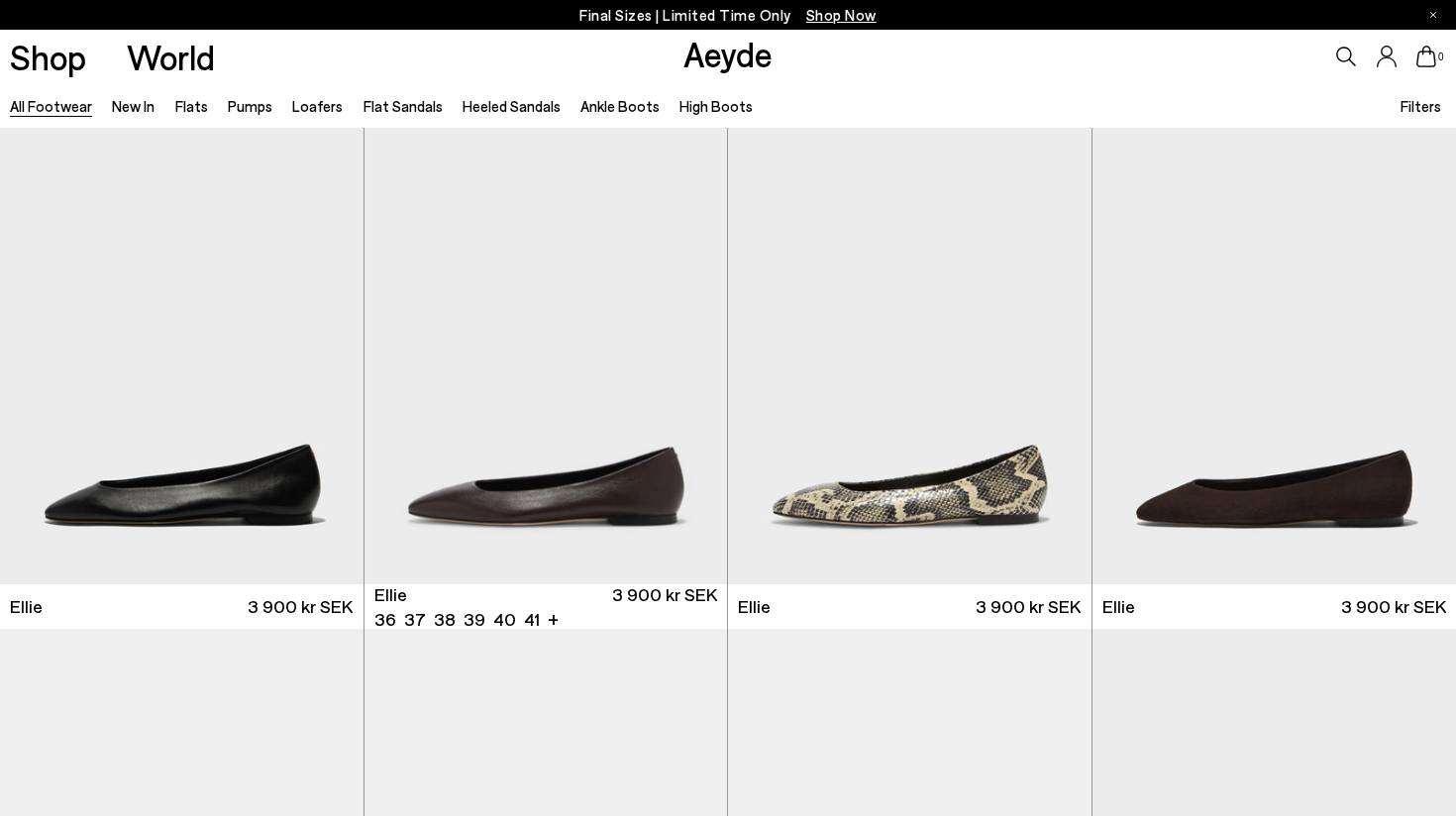 scroll, scrollTop: 0, scrollLeft: 0, axis: both 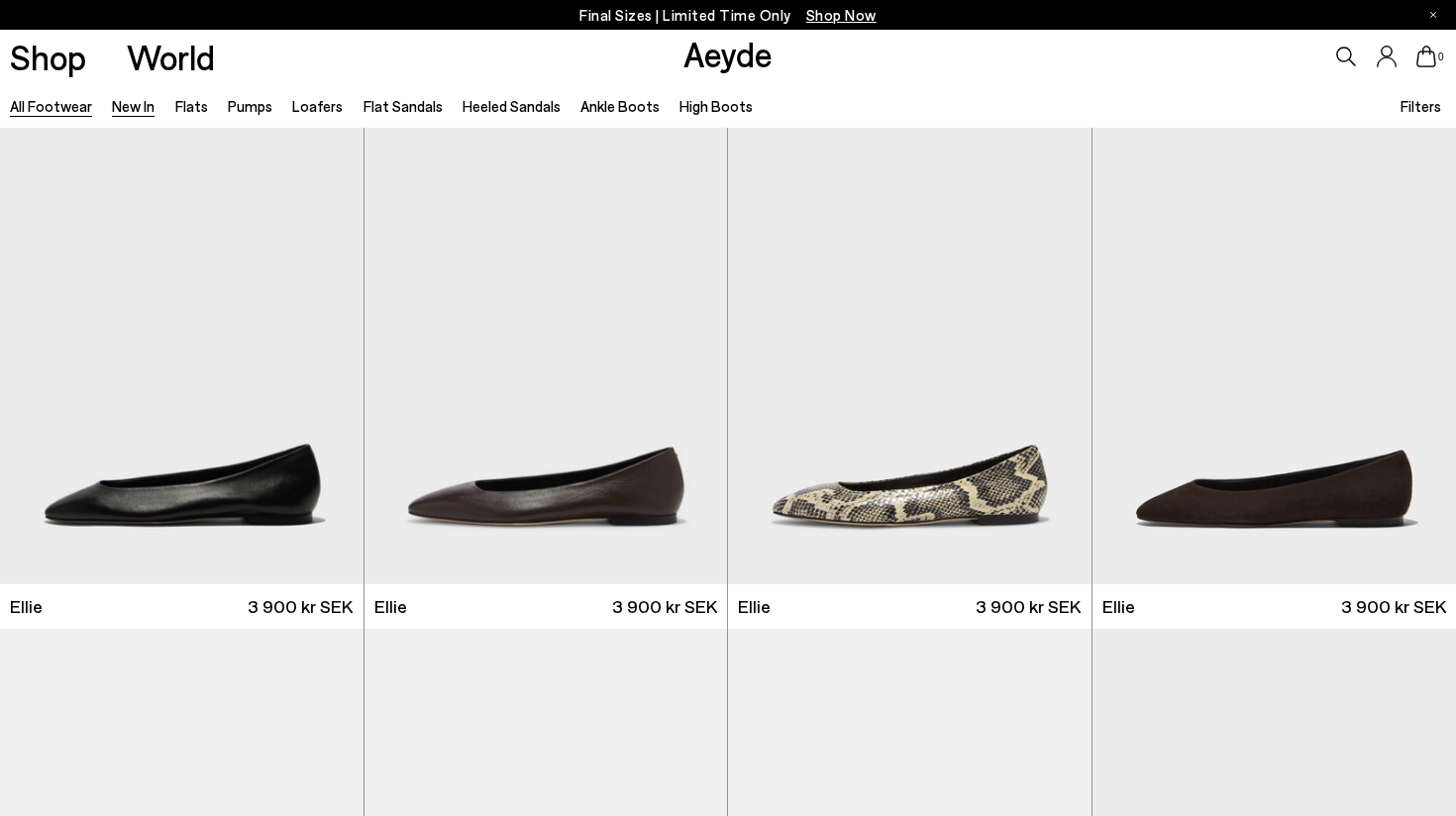 click on "New In" at bounding box center (133, 106) 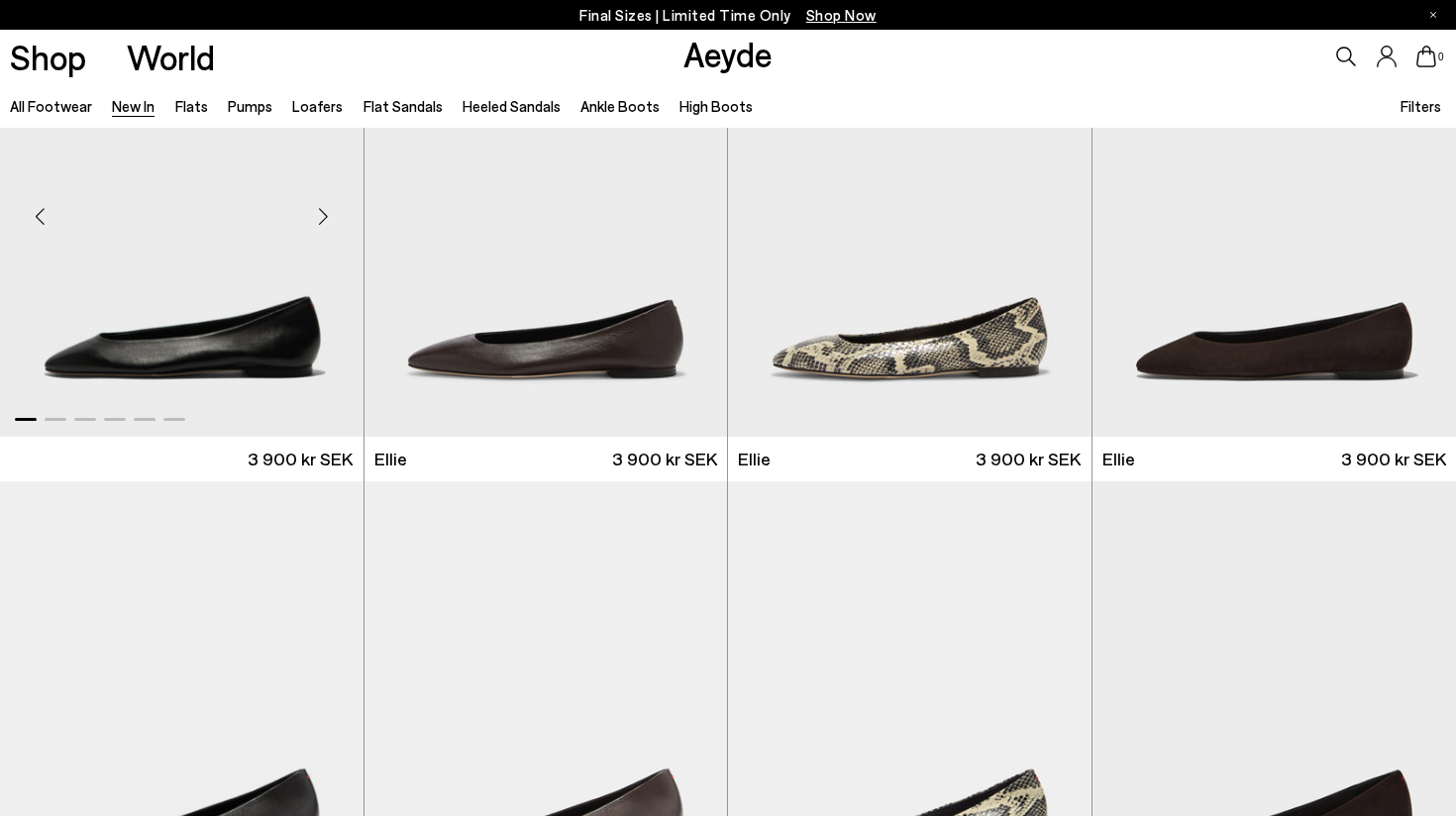 scroll, scrollTop: 131, scrollLeft: 0, axis: vertical 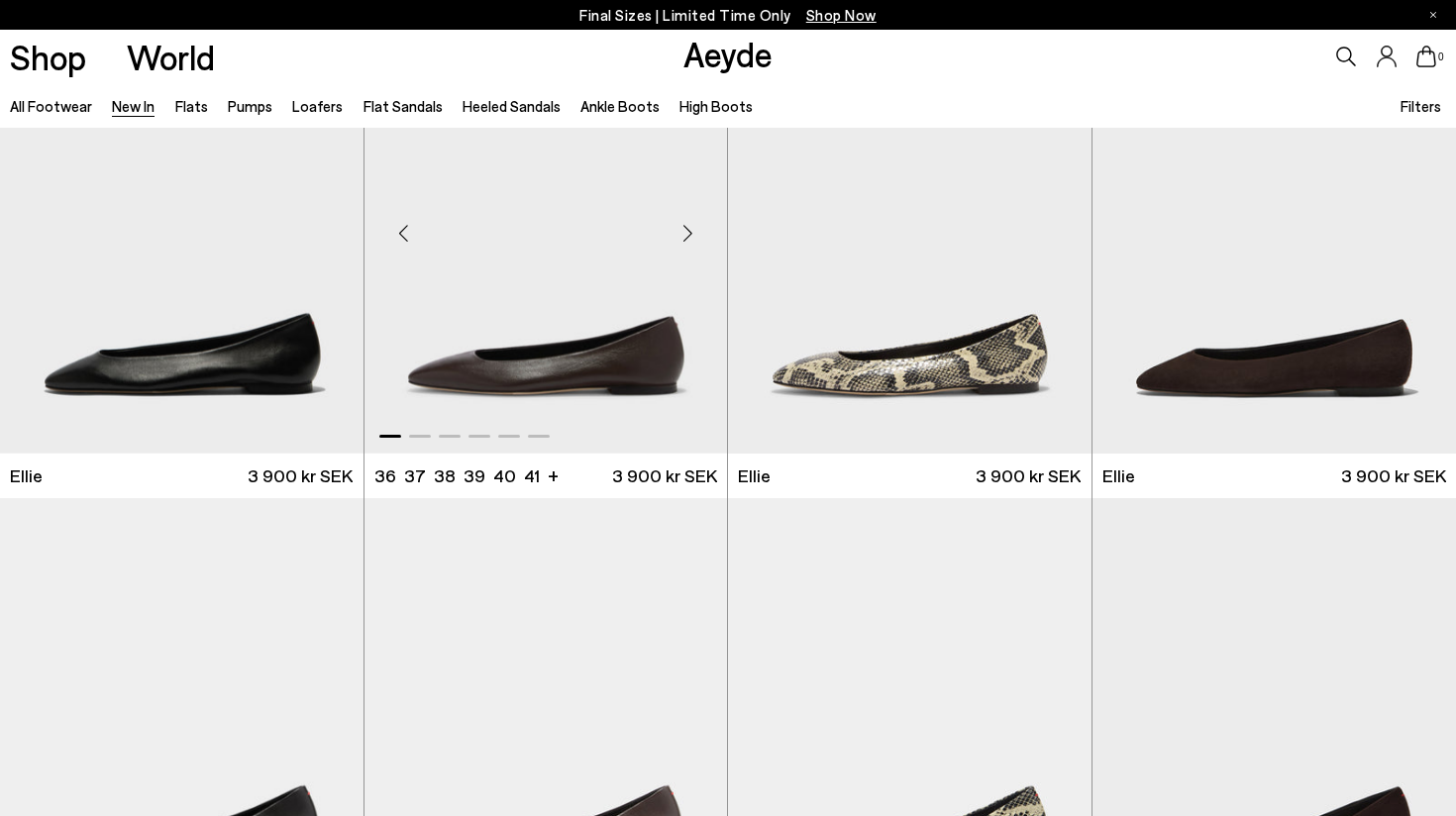 click at bounding box center [546, 225] 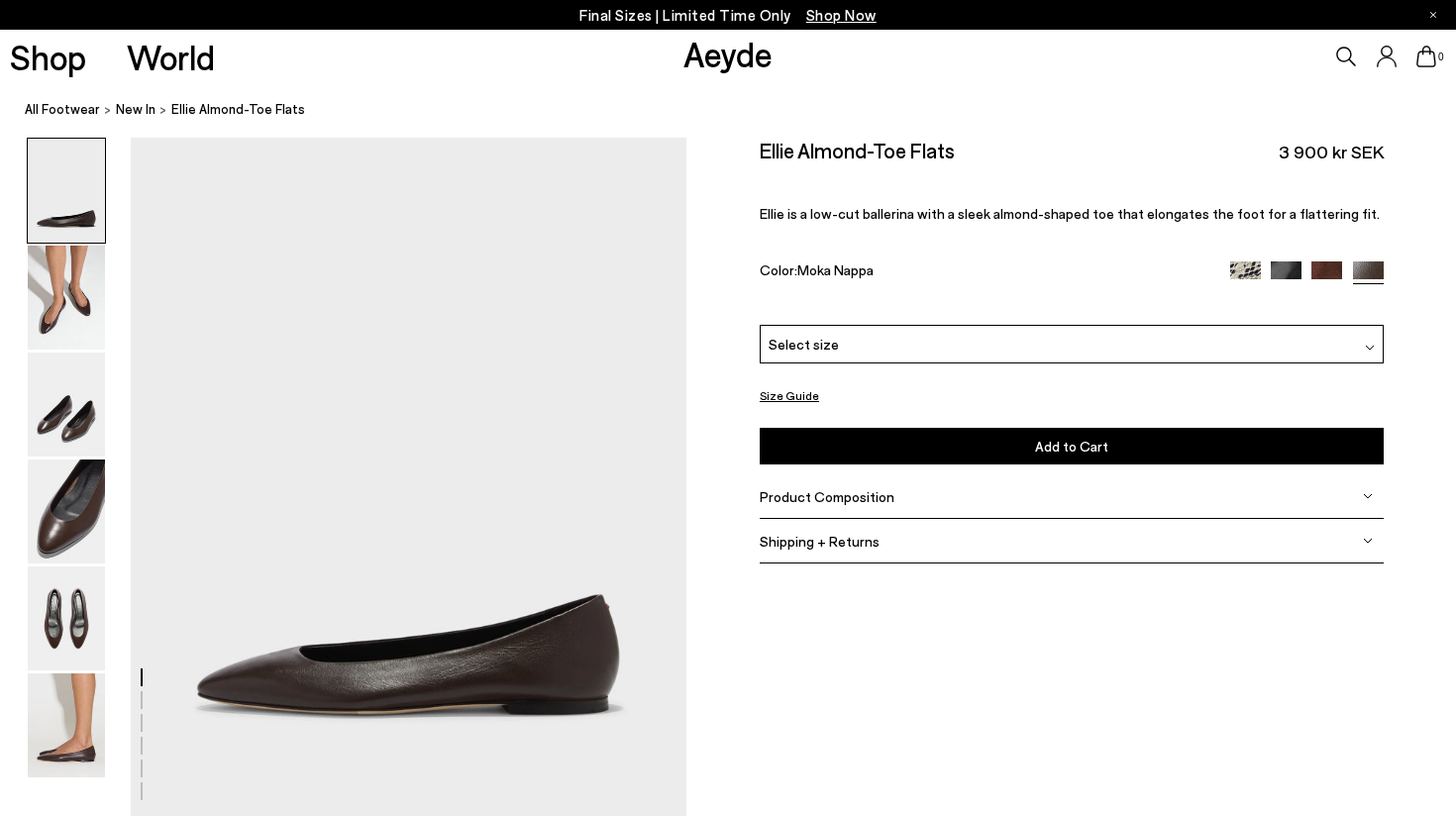 scroll, scrollTop: 0, scrollLeft: 0, axis: both 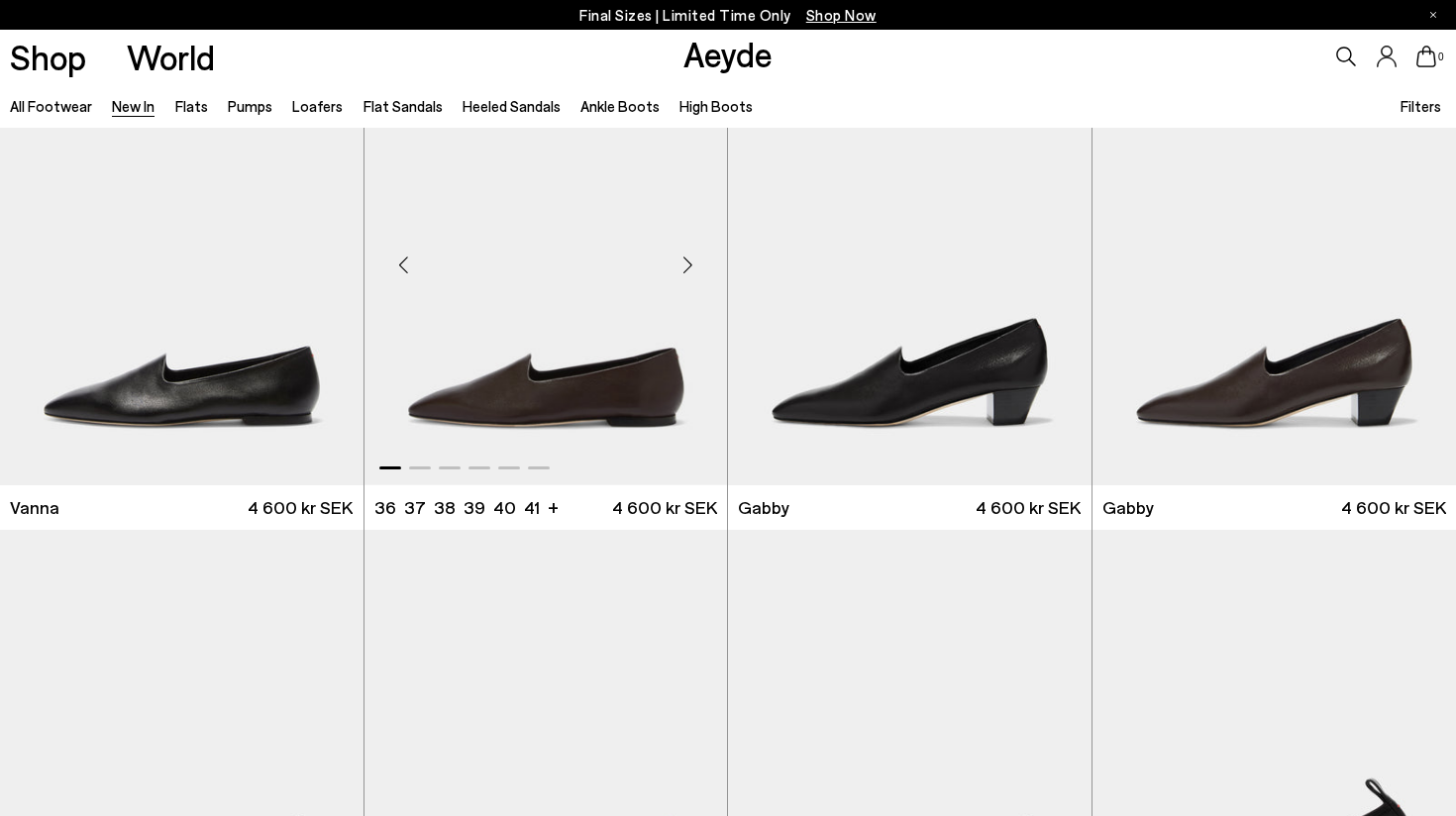 click at bounding box center (546, 256) 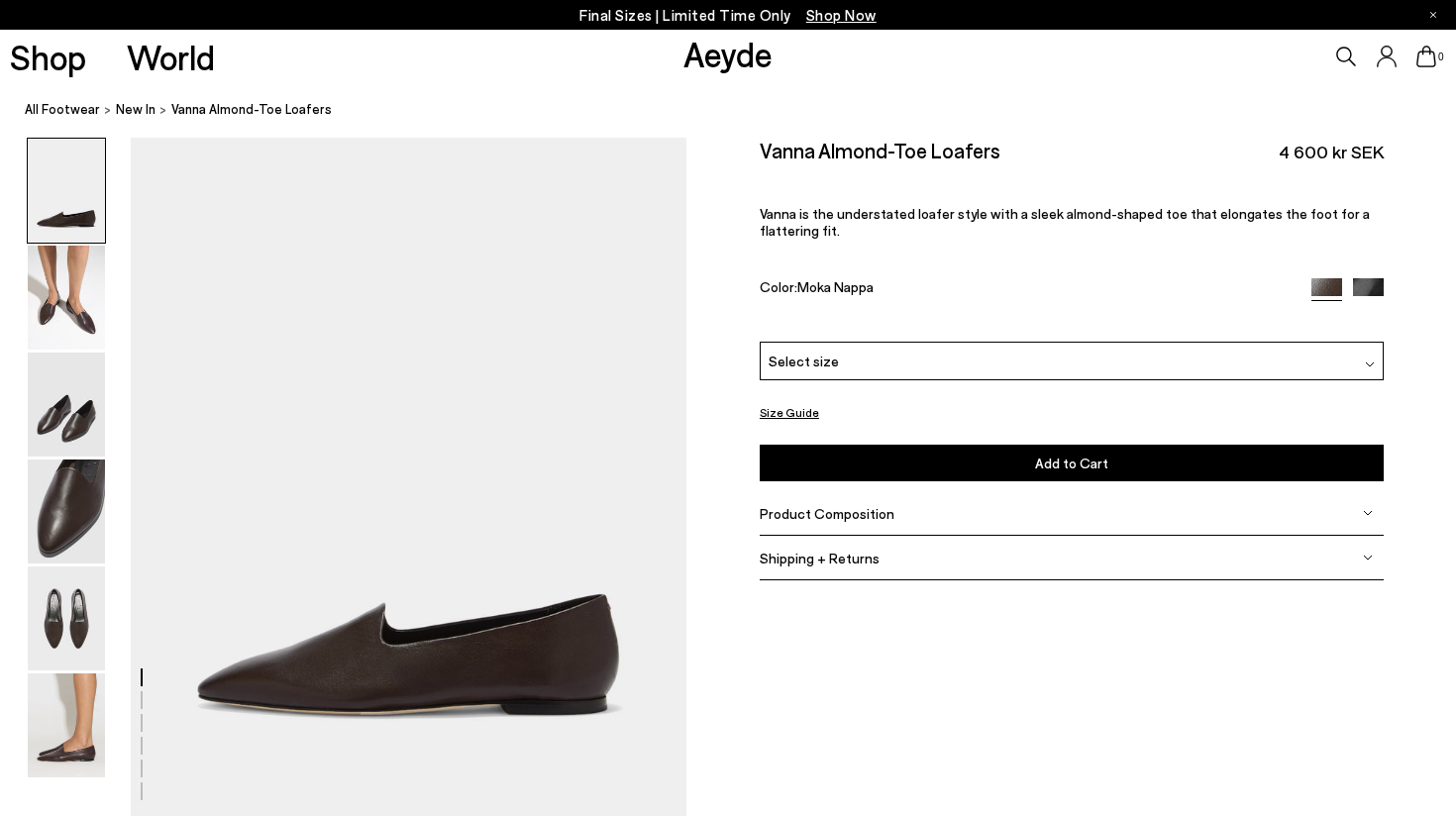 scroll, scrollTop: 0, scrollLeft: 0, axis: both 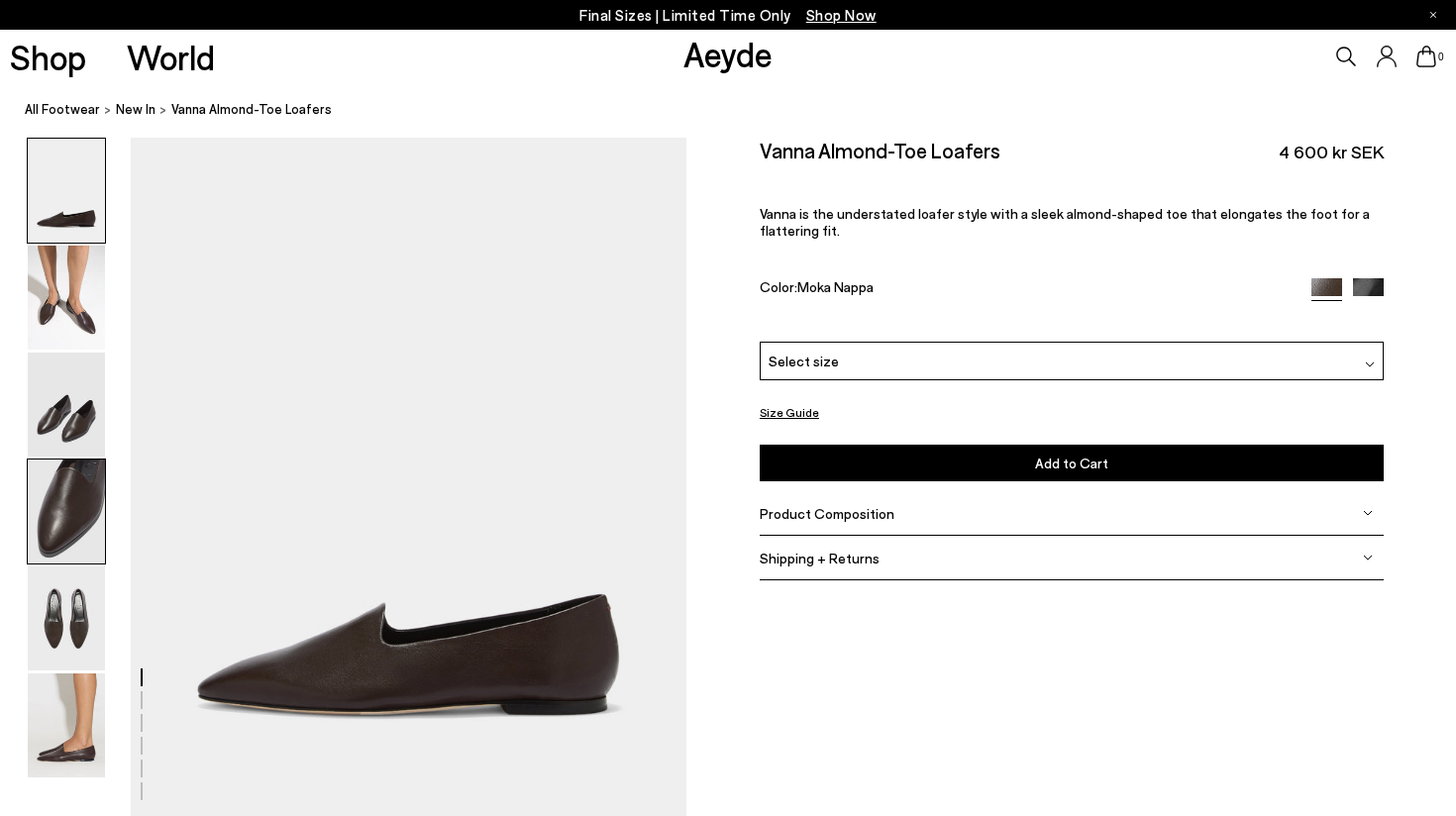 click at bounding box center (66, 511) 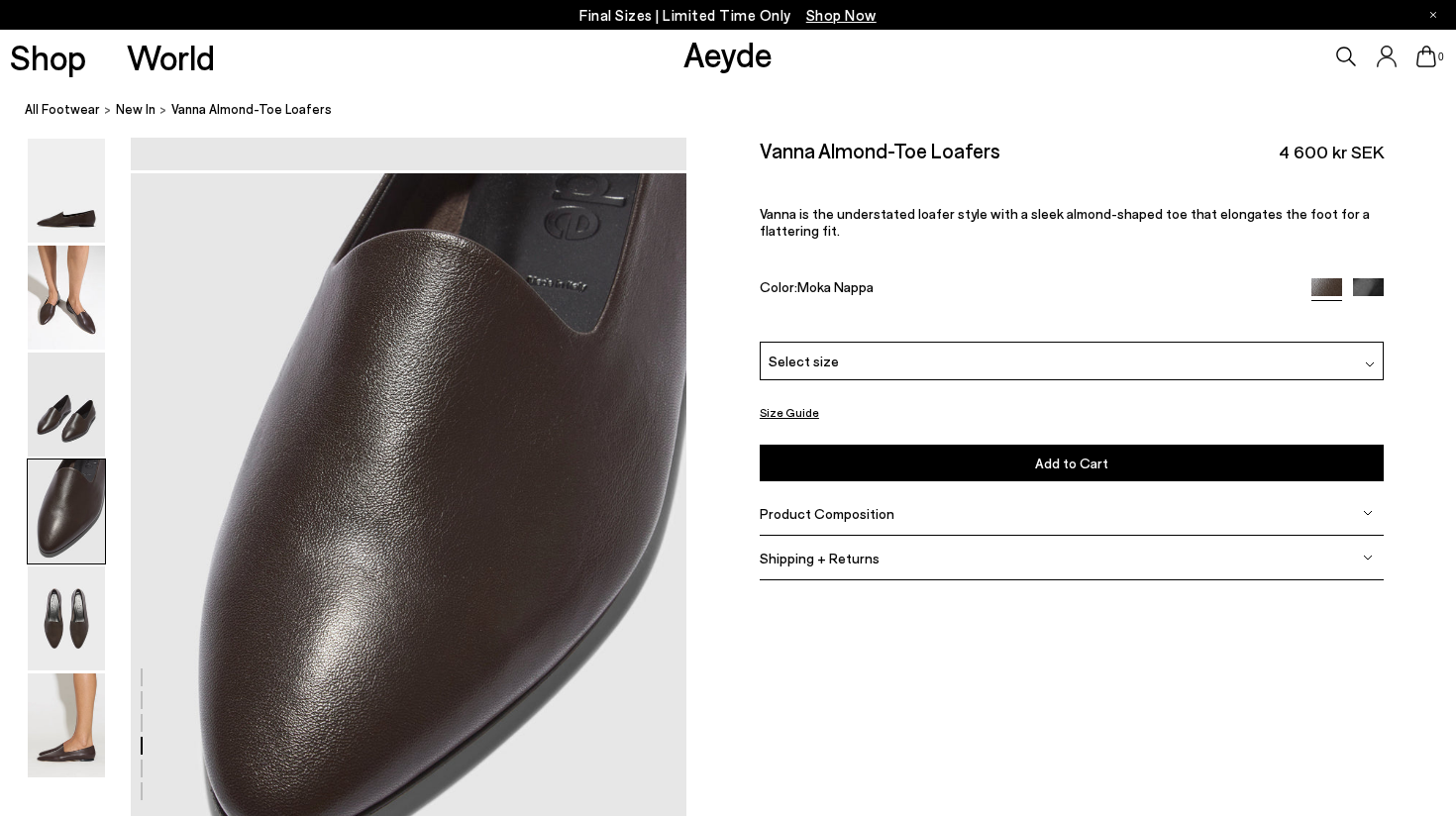 scroll, scrollTop: 2172, scrollLeft: 0, axis: vertical 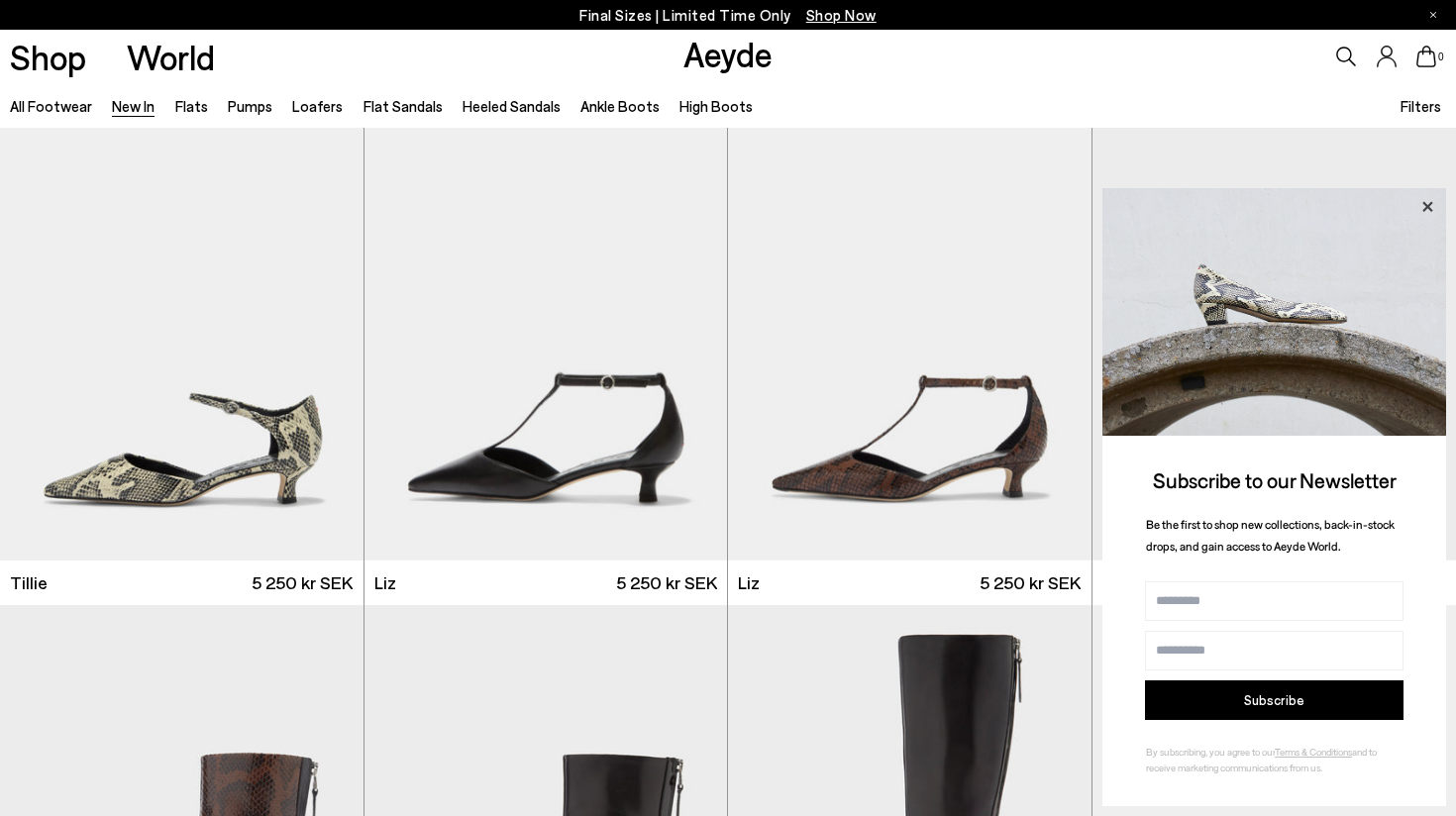 click 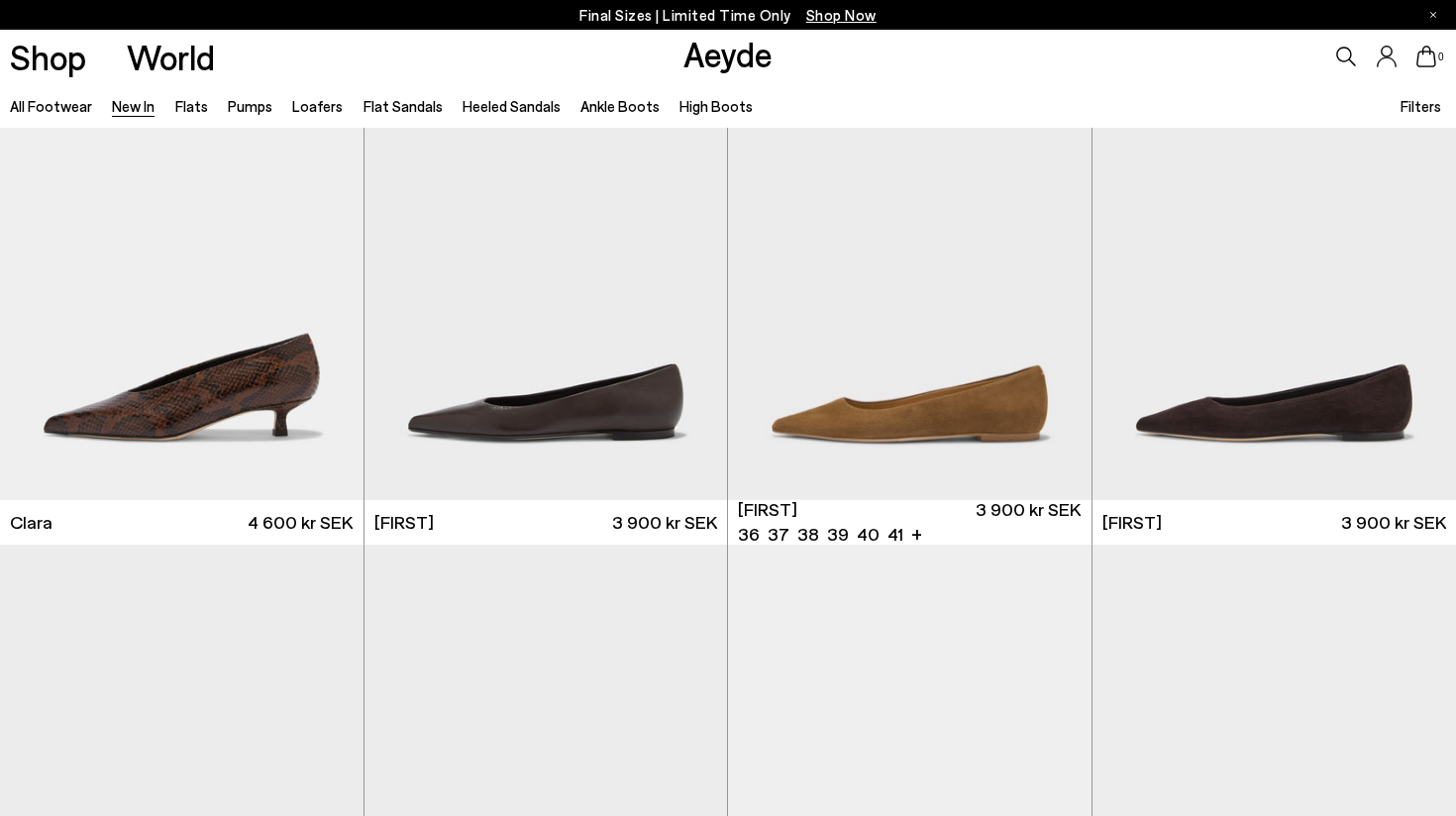 scroll, scrollTop: 6096, scrollLeft: 0, axis: vertical 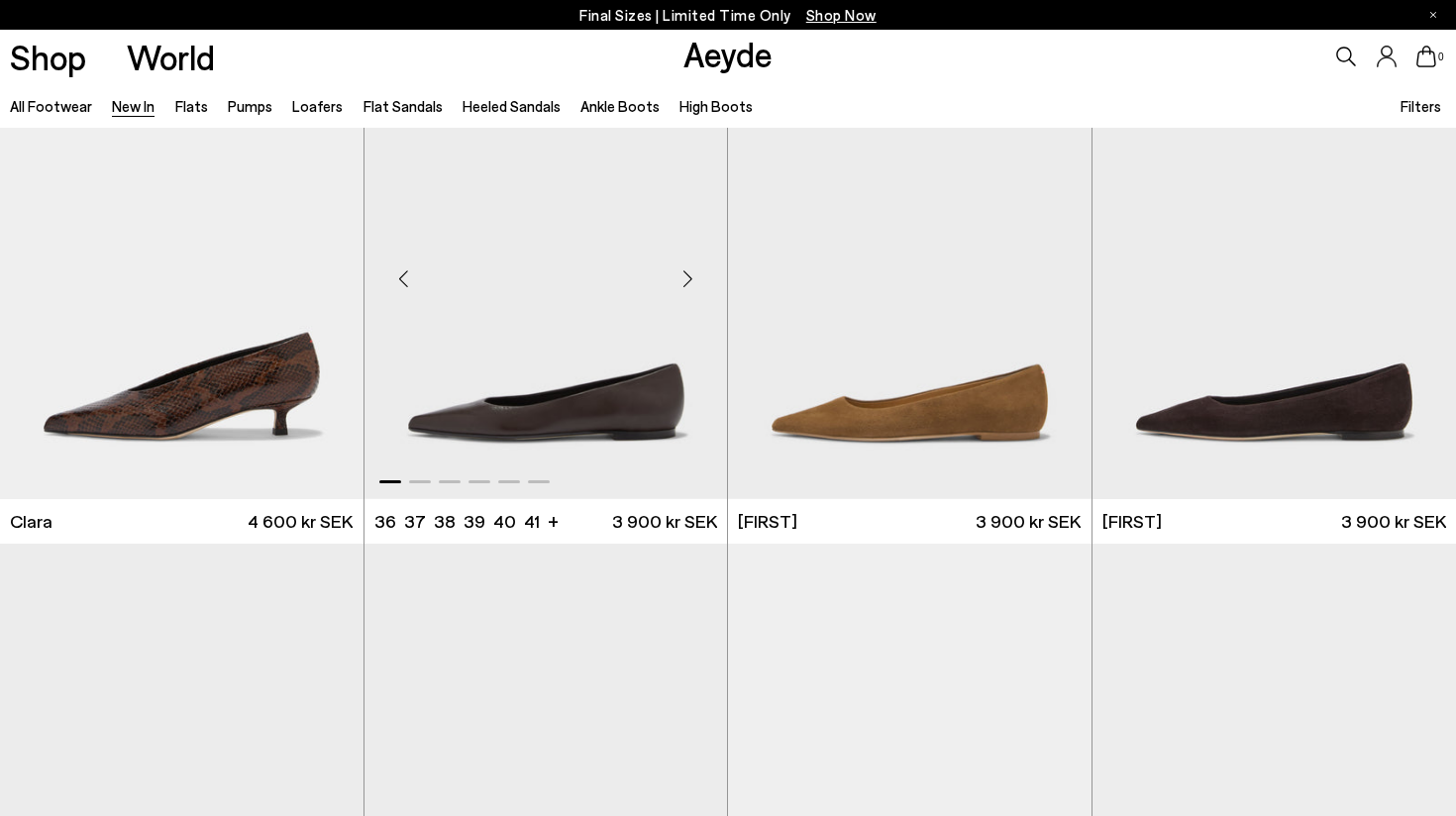 click at bounding box center [546, 270] 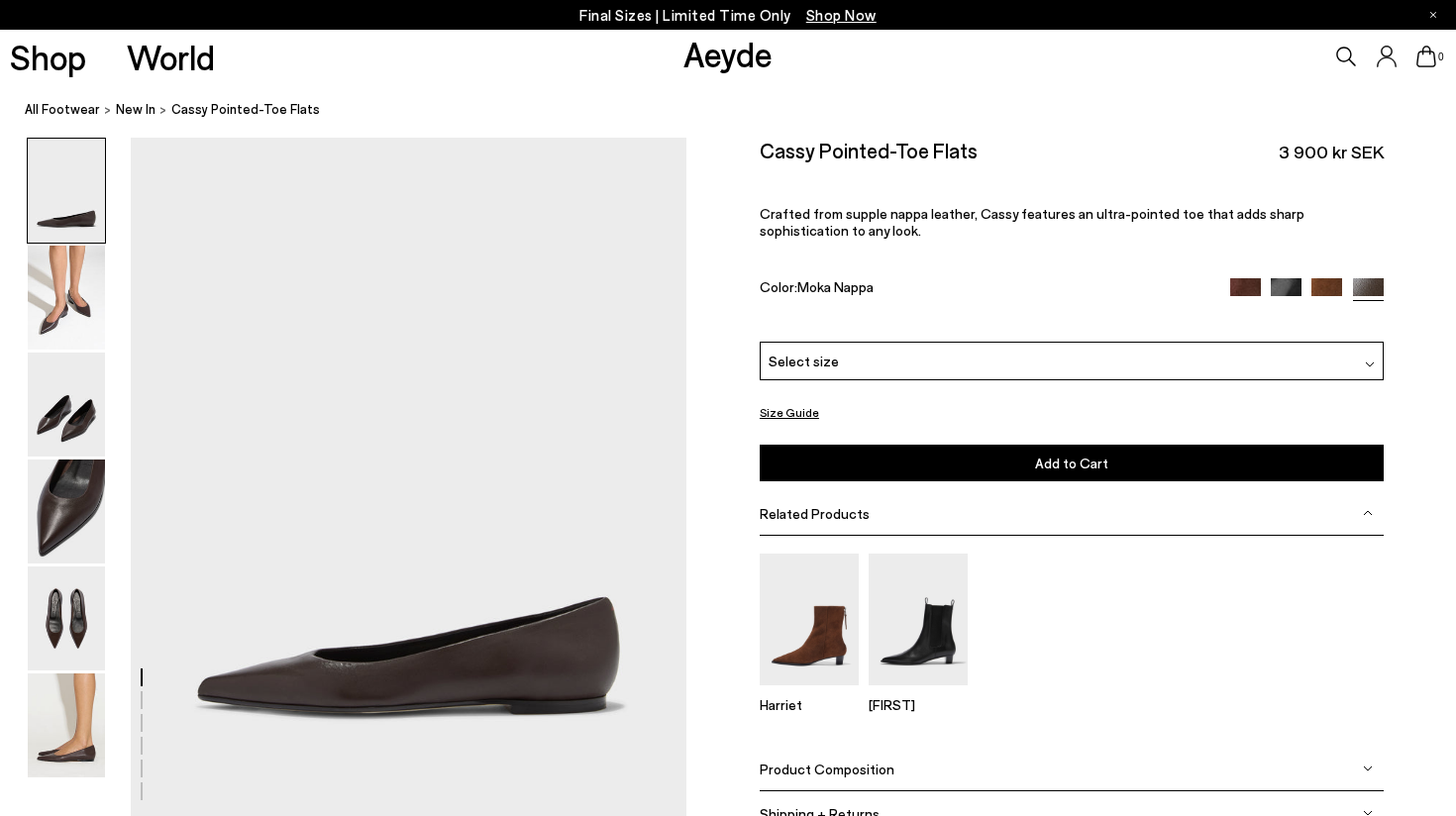 scroll, scrollTop: 0, scrollLeft: 0, axis: both 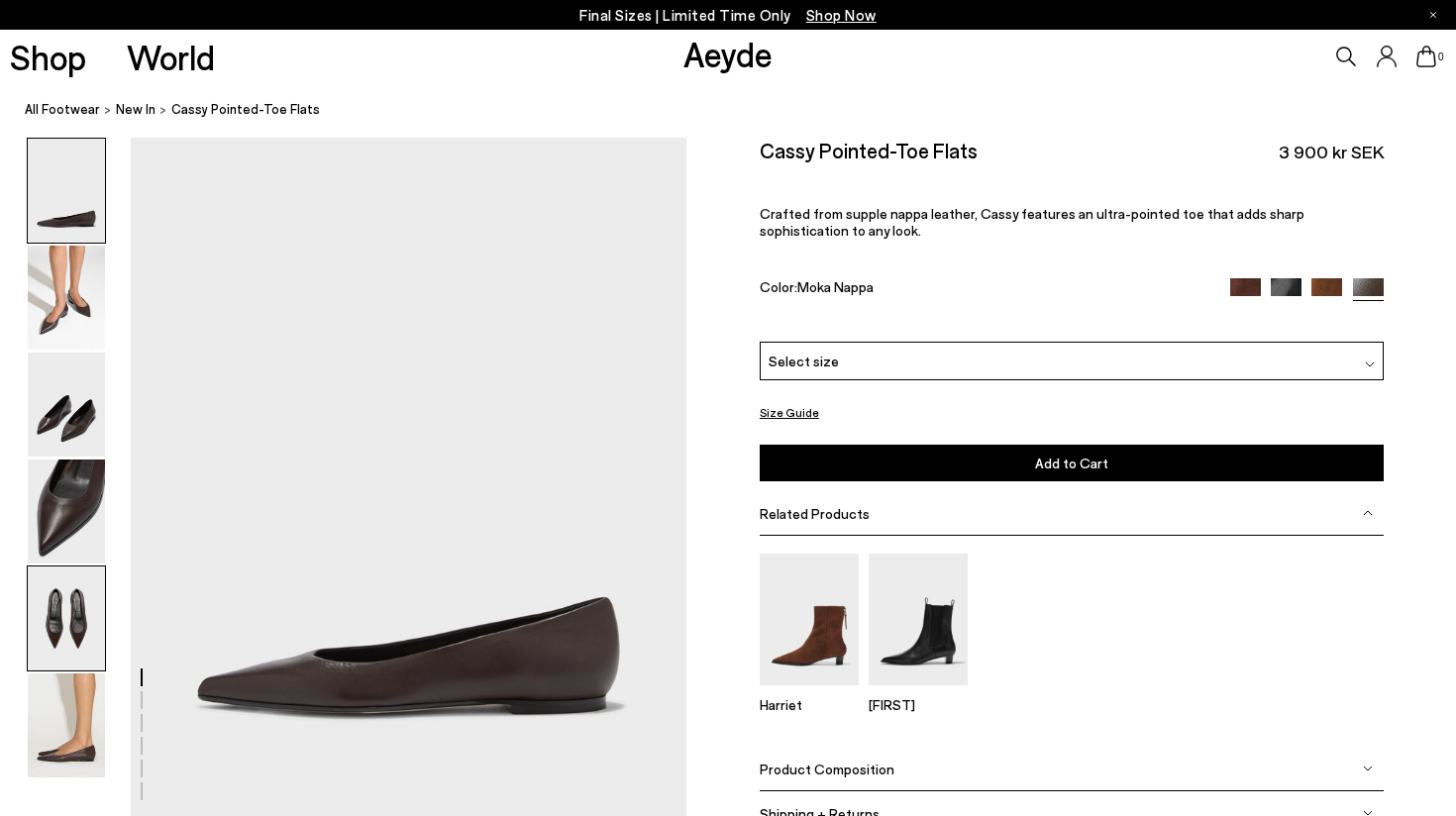 click at bounding box center [66, 618] 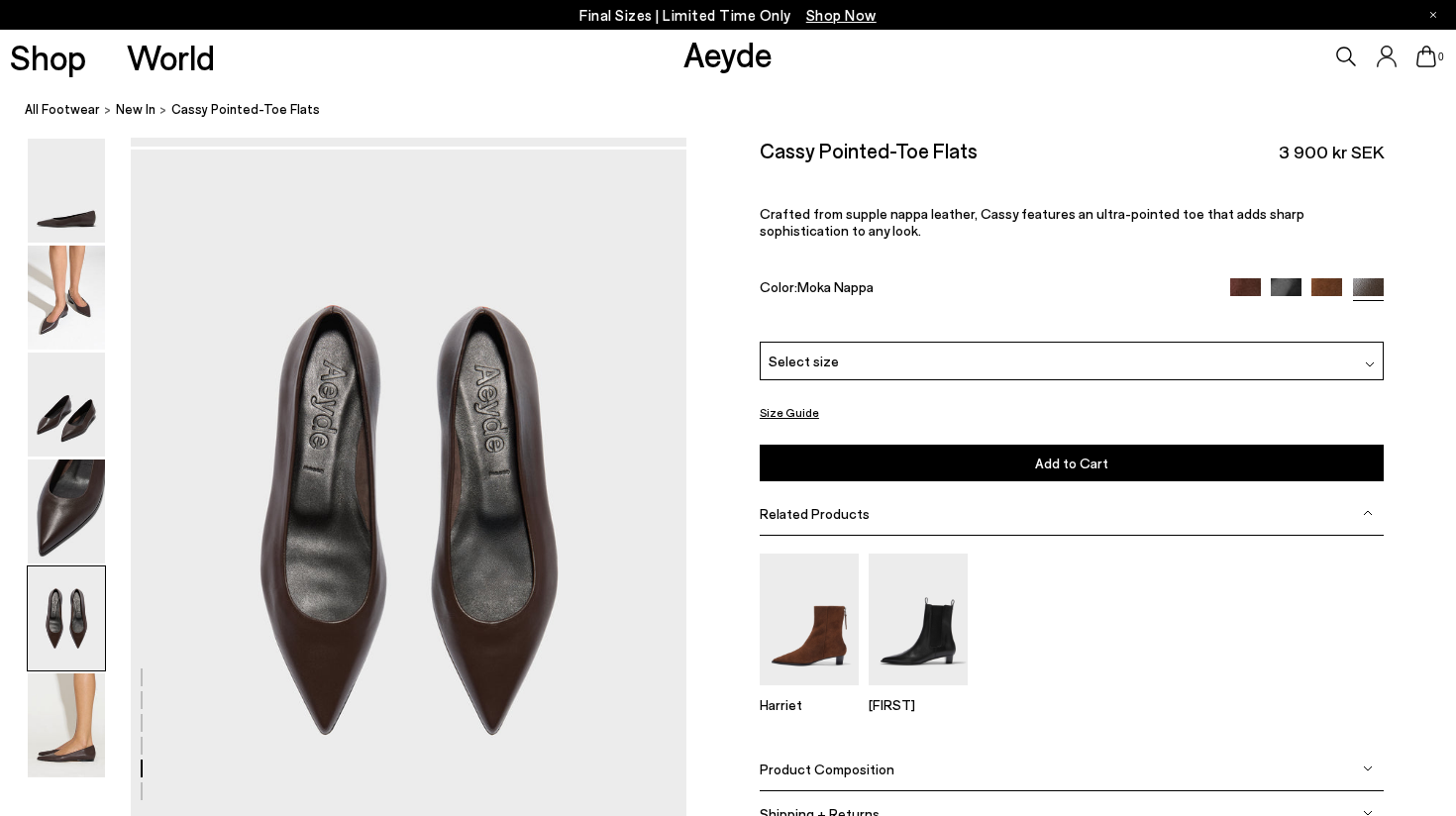 scroll, scrollTop: 2915, scrollLeft: 0, axis: vertical 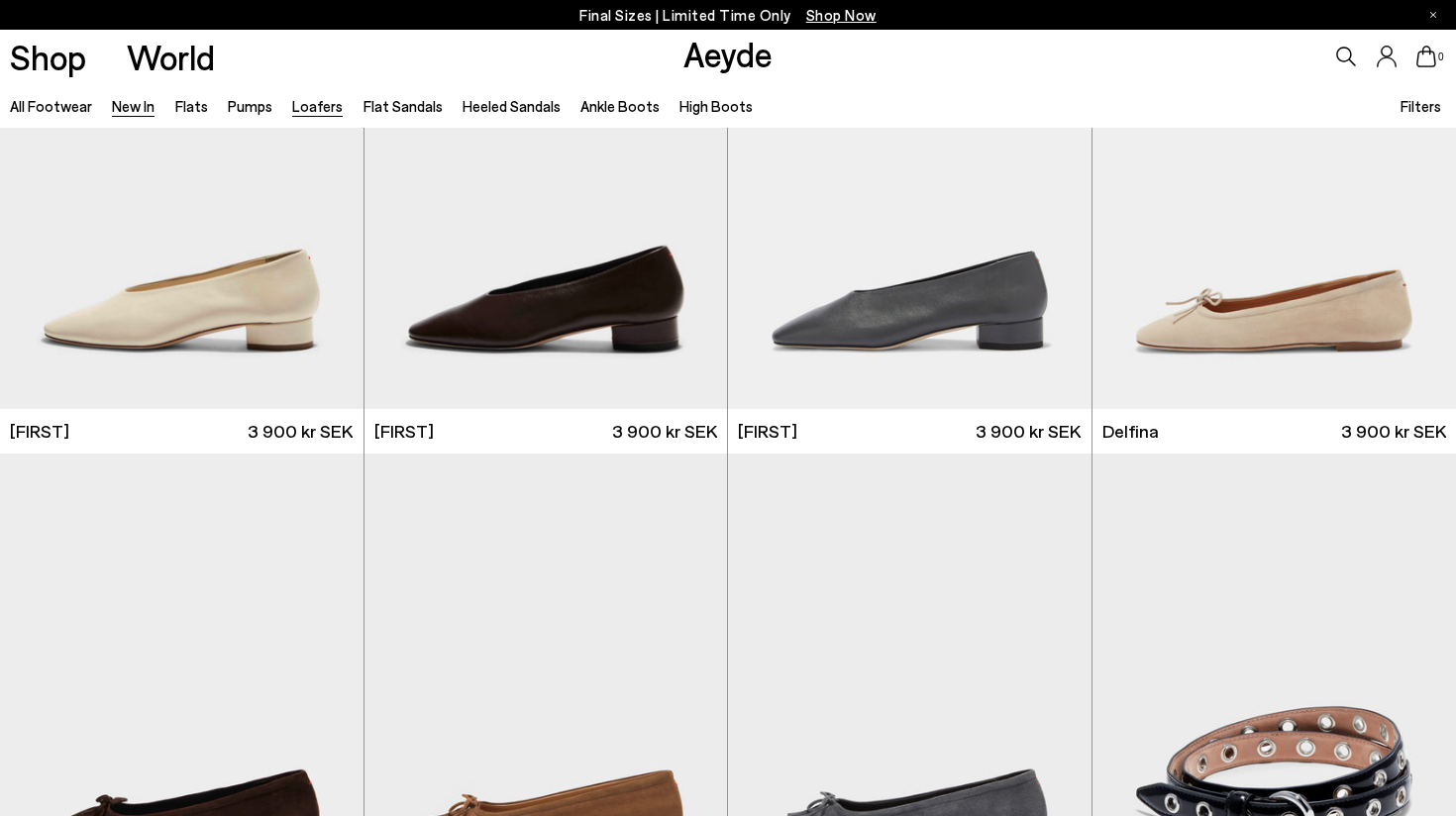 click on "Loafers" at bounding box center [317, 106] 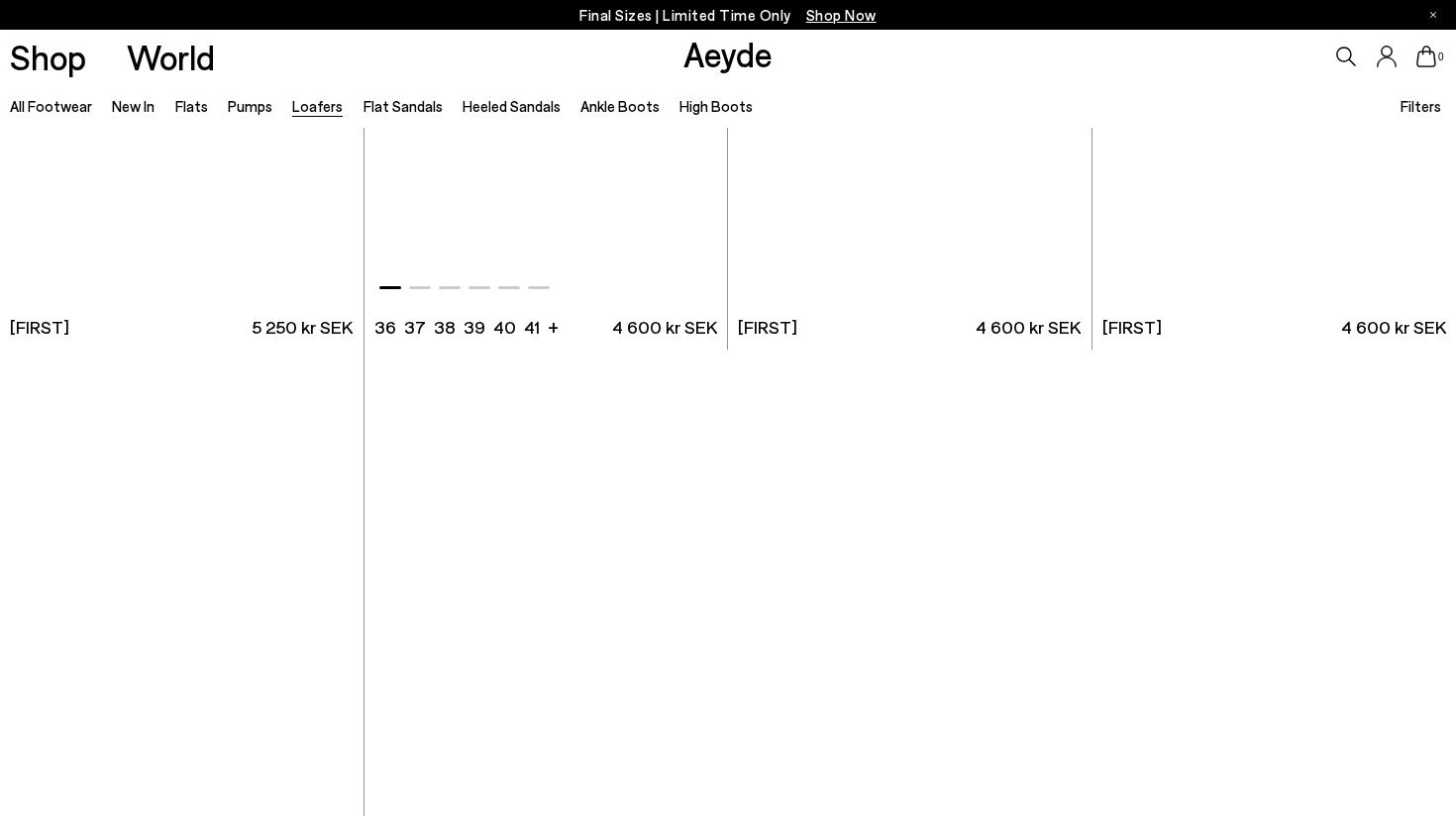 scroll, scrollTop: 2282, scrollLeft: 0, axis: vertical 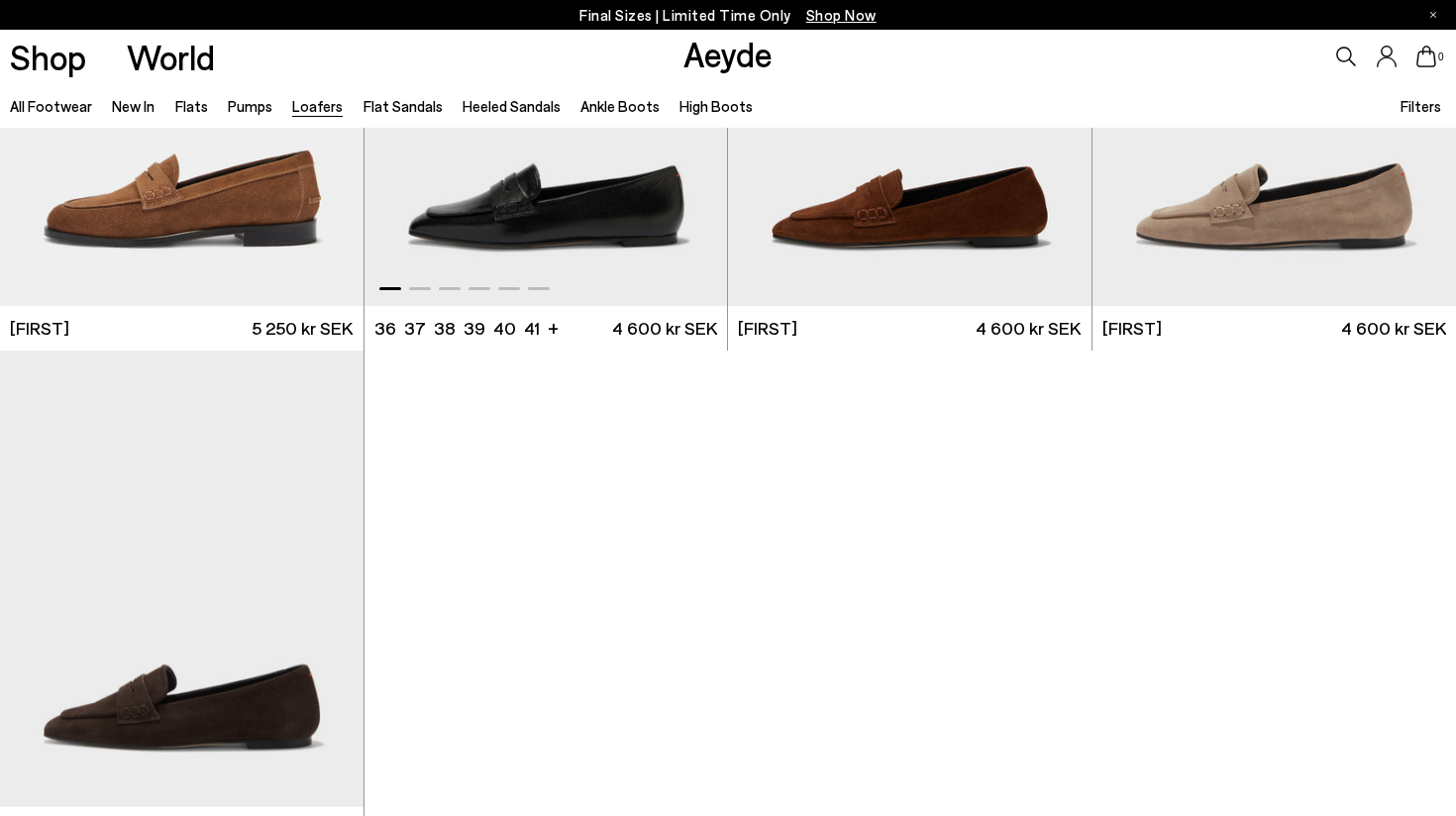 click at bounding box center (546, 77) 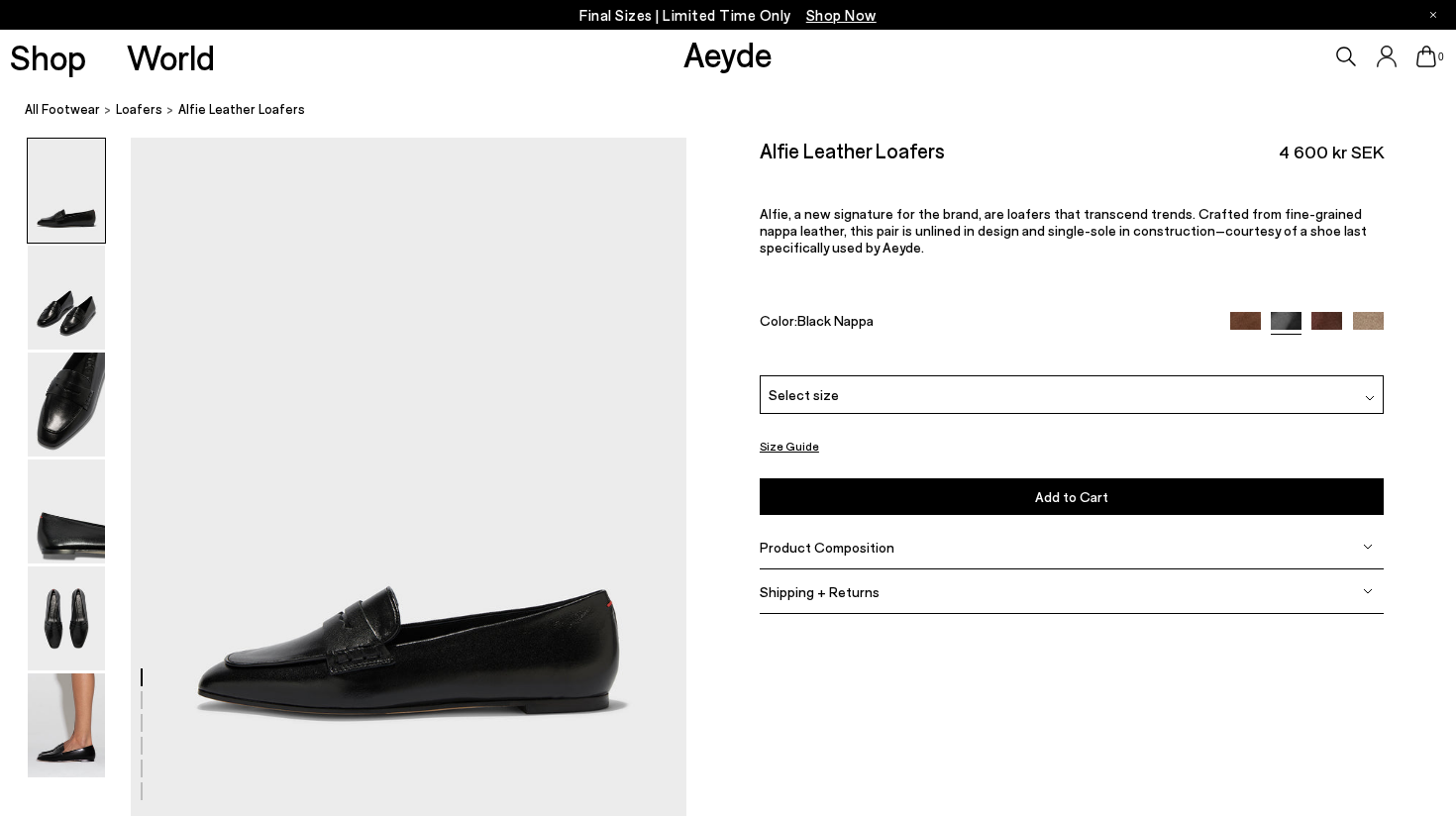 scroll, scrollTop: 0, scrollLeft: 0, axis: both 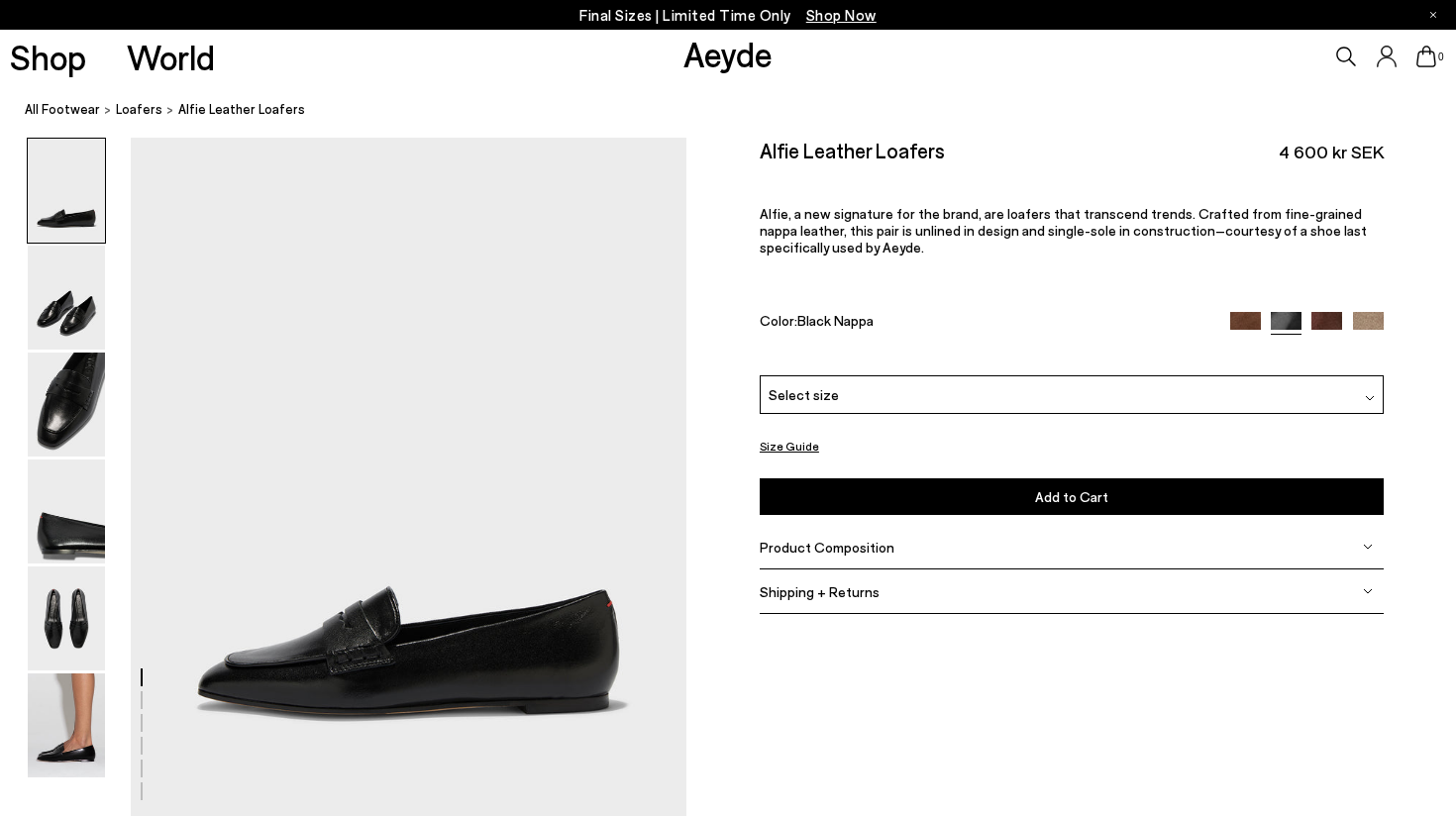 click at bounding box center (66, 190) 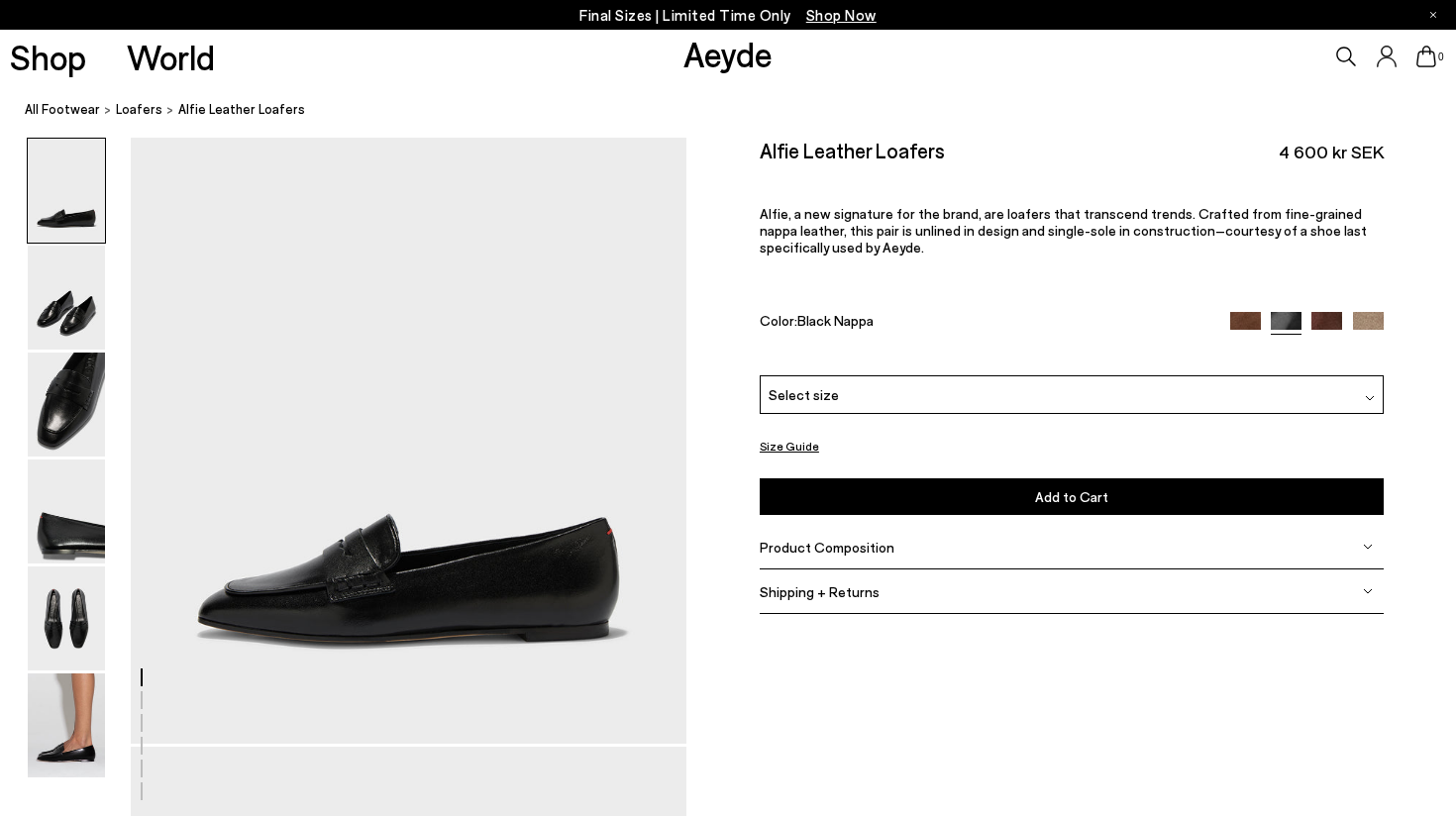 click at bounding box center [343, 2265] 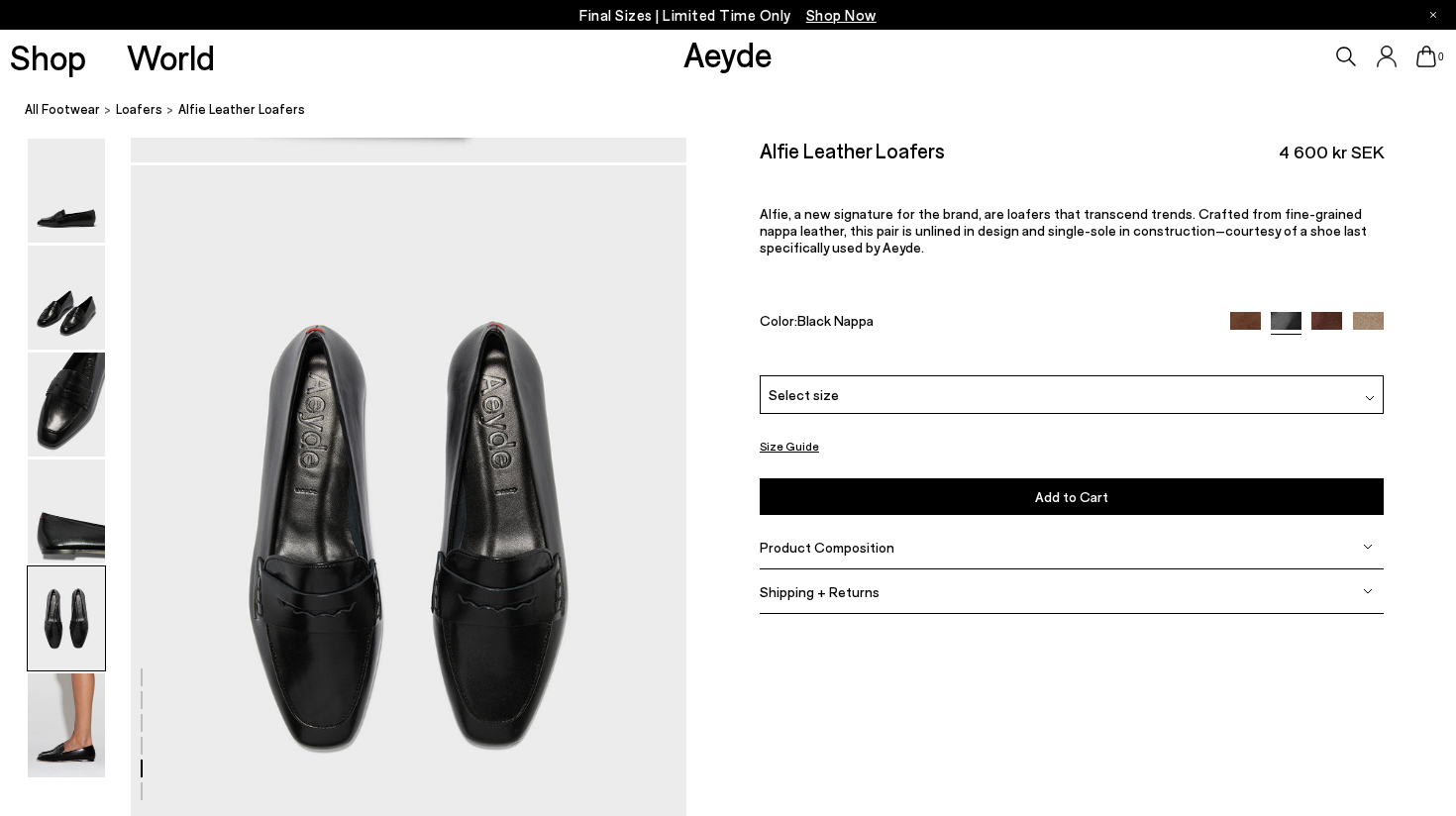 scroll, scrollTop: 2885, scrollLeft: 0, axis: vertical 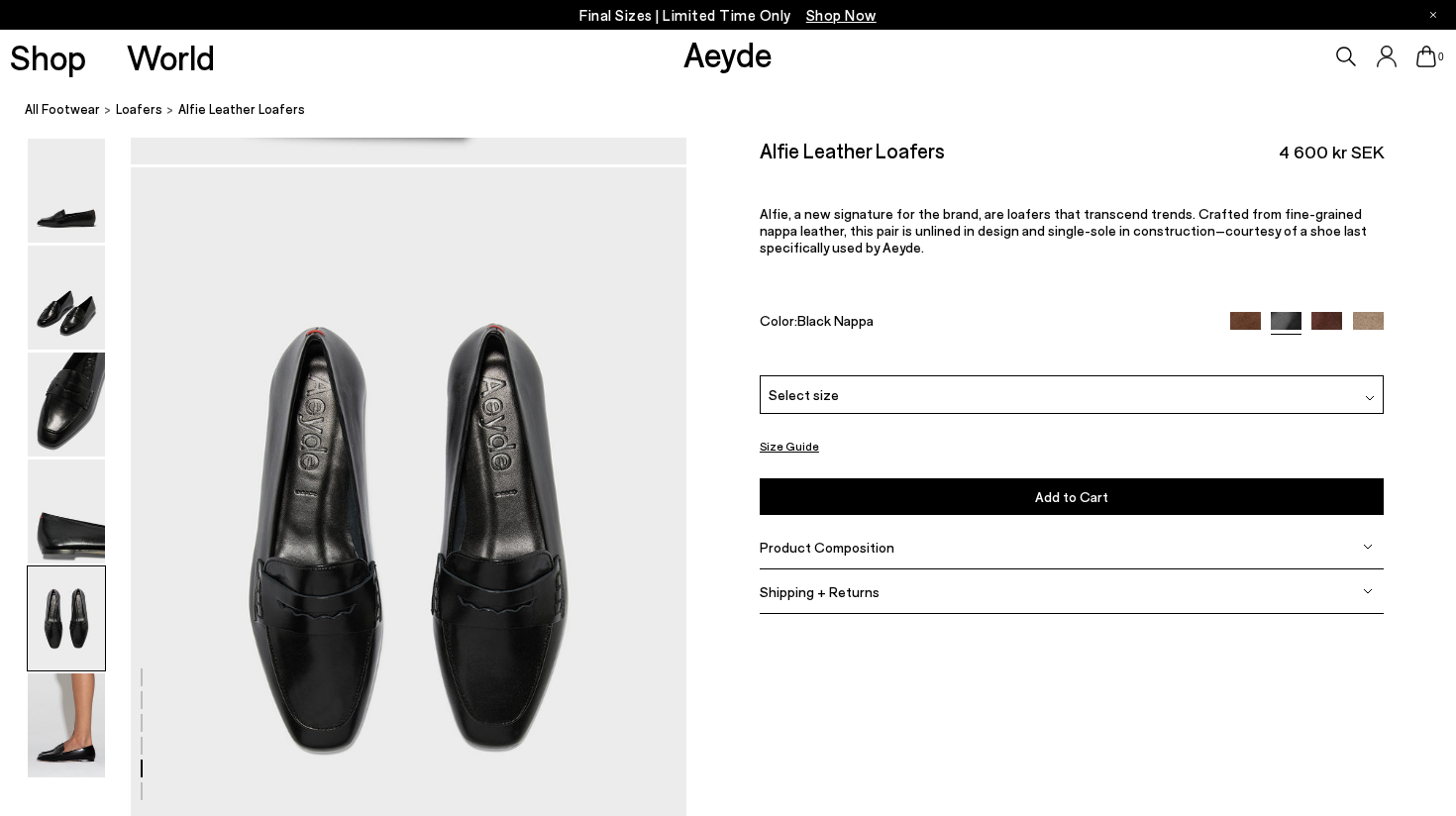 click on "Select size" at bounding box center (1072, 394) 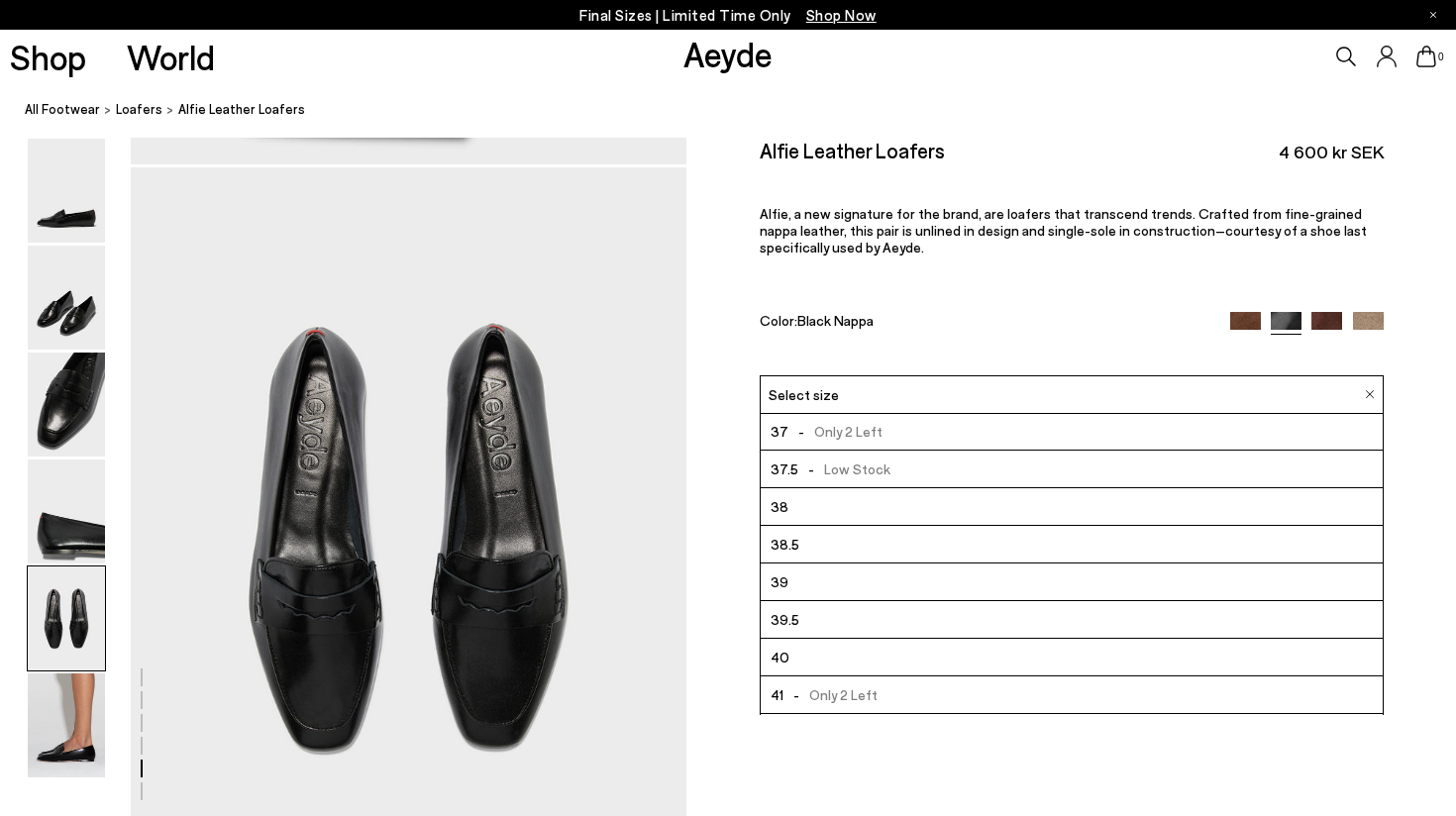 scroll, scrollTop: 75, scrollLeft: 0, axis: vertical 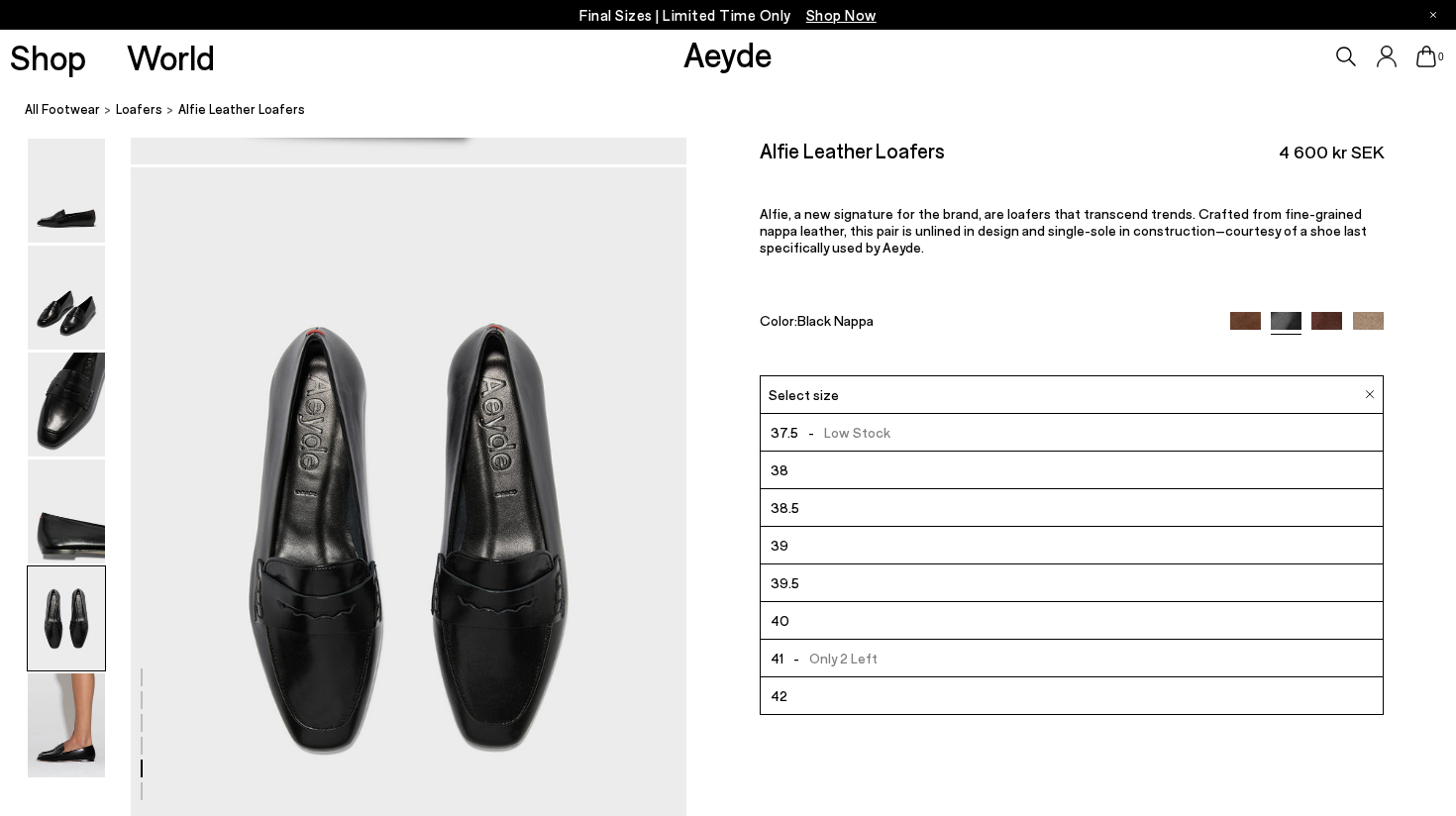 click on "40" at bounding box center [1072, 621] 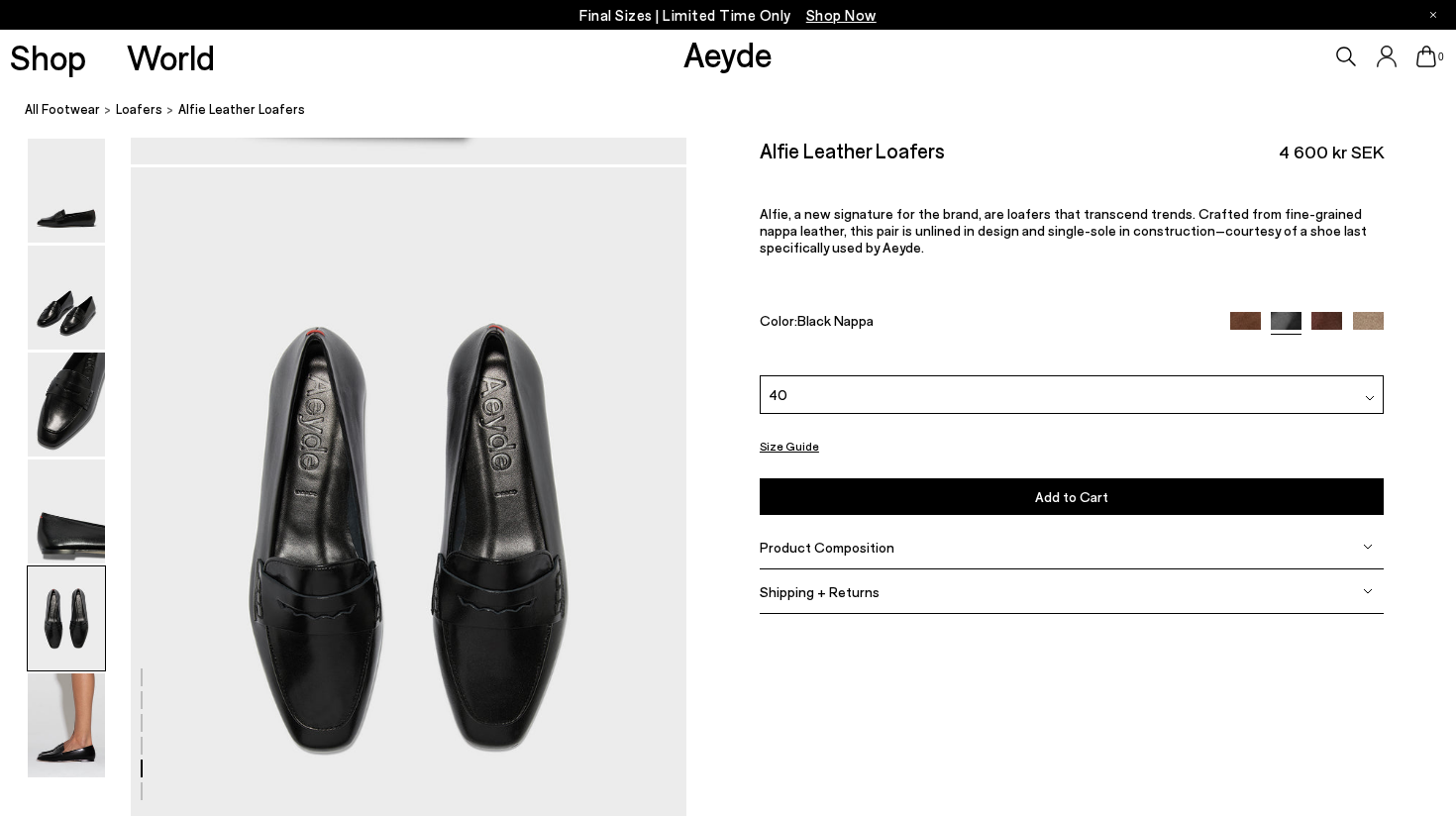 click on "Add to Cart" at bounding box center [1072, 496] 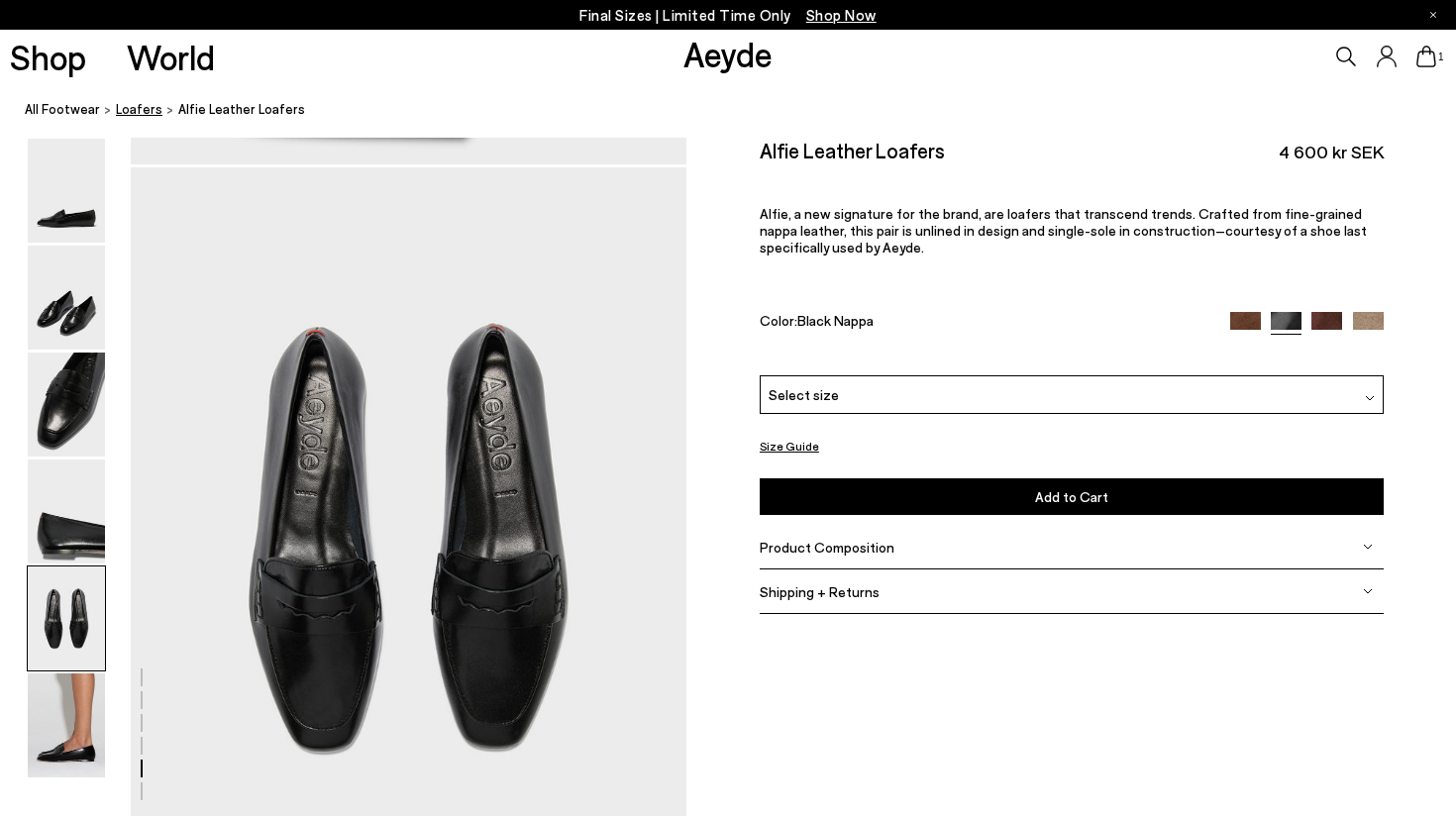 click on "Loafers" at bounding box center (139, 109) 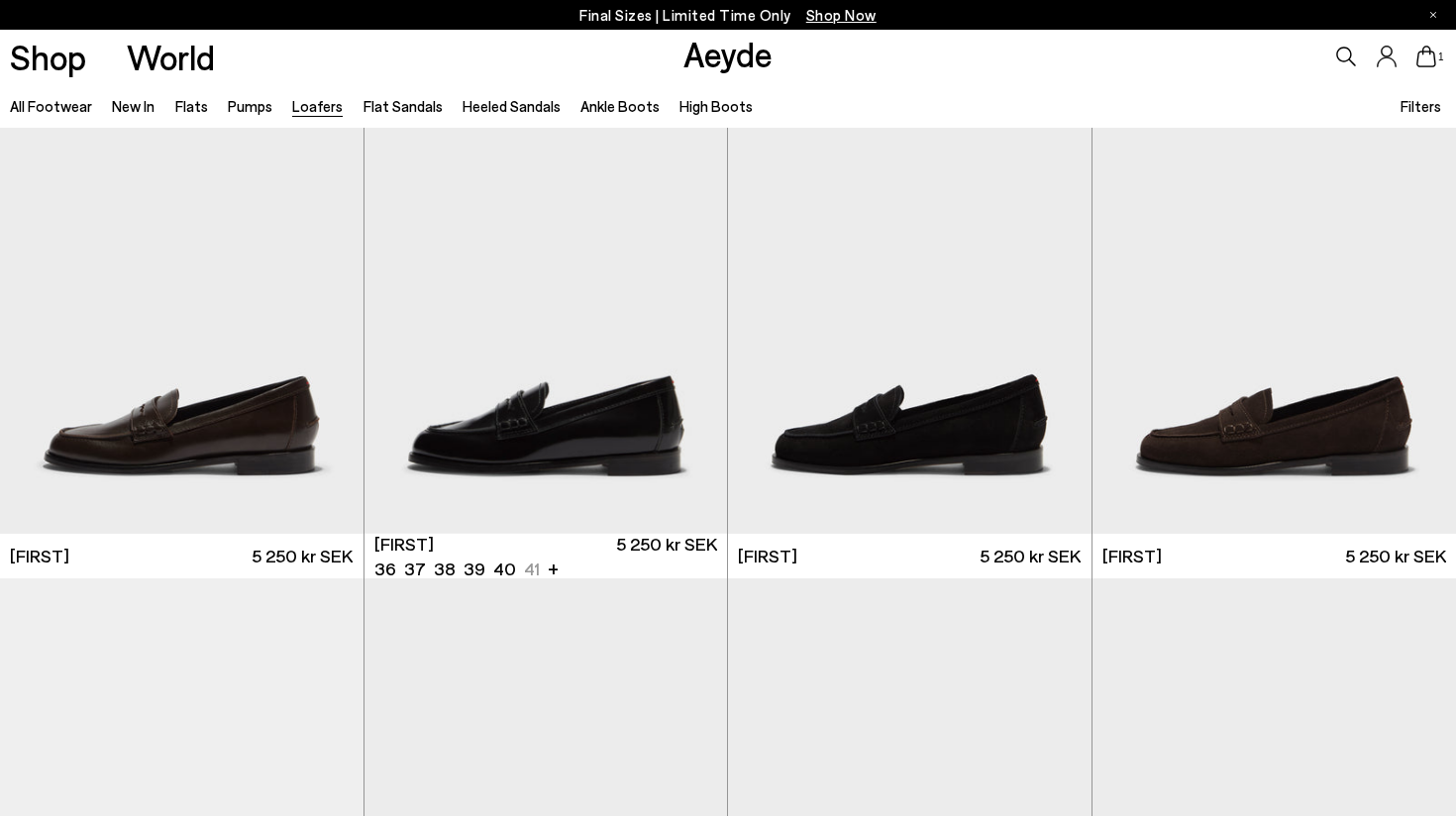 scroll, scrollTop: 1551, scrollLeft: 0, axis: vertical 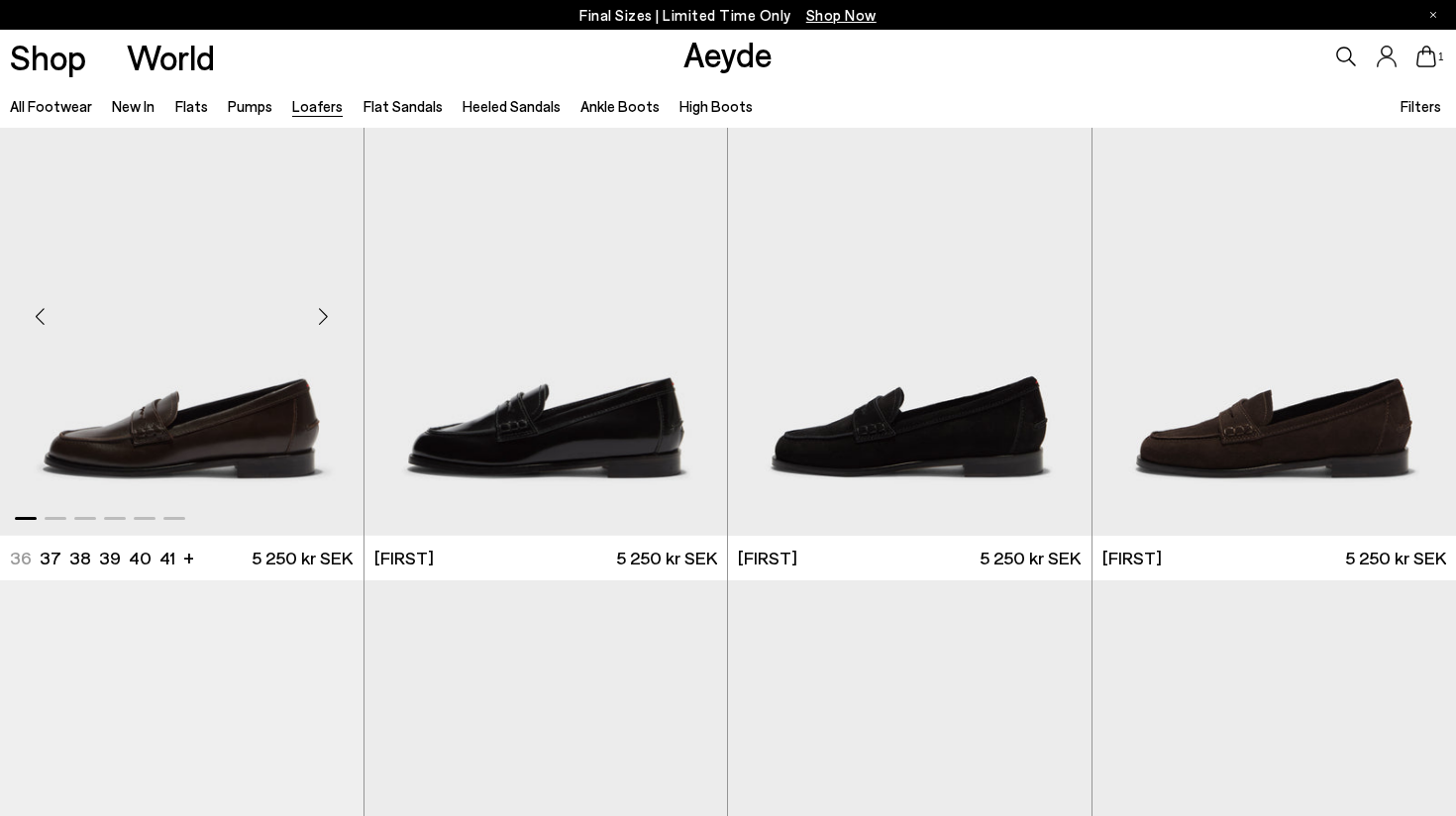click at bounding box center [181, 308] 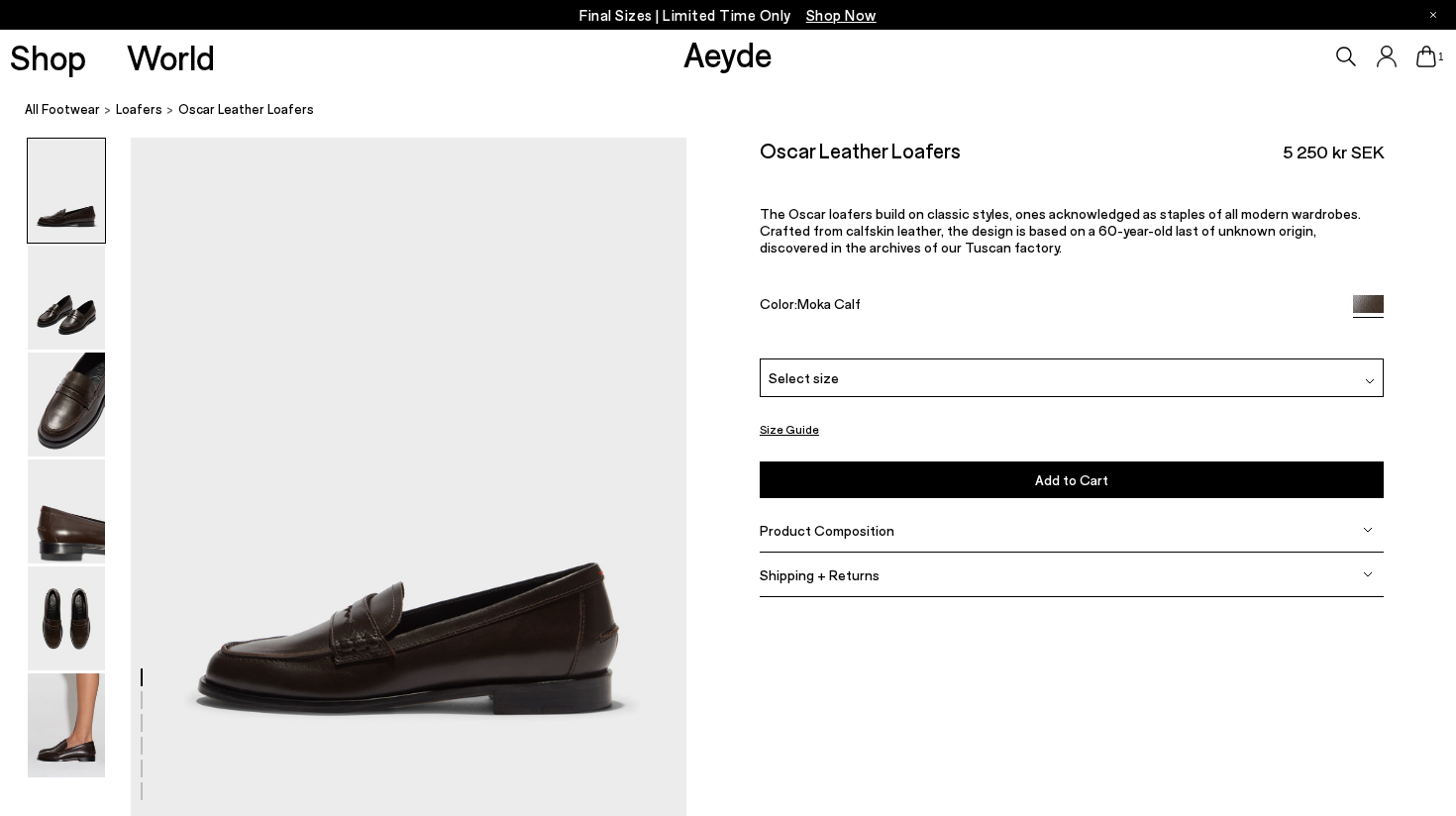 scroll, scrollTop: 0, scrollLeft: 0, axis: both 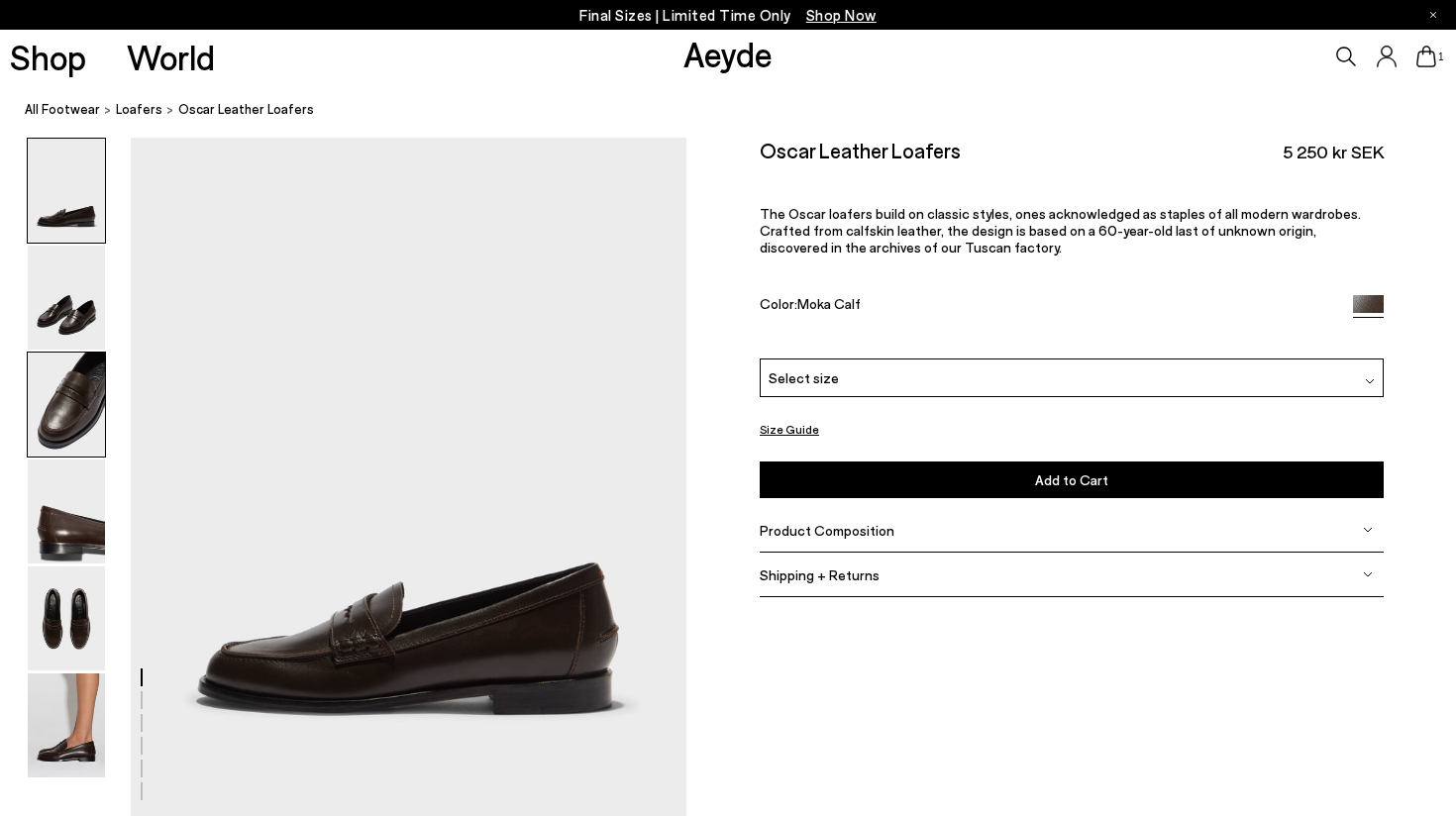 click at bounding box center [66, 404] 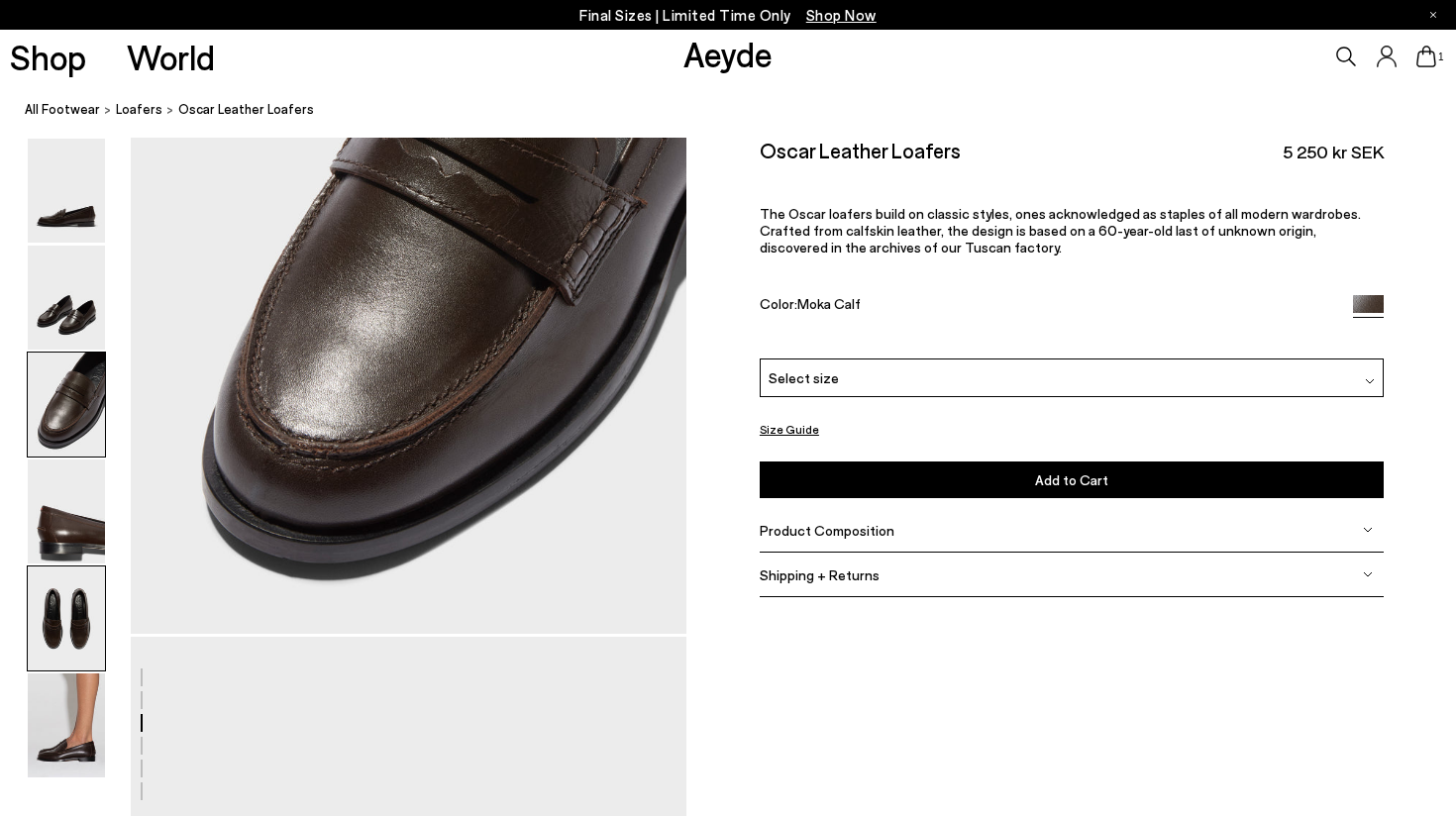 click at bounding box center [66, 618] 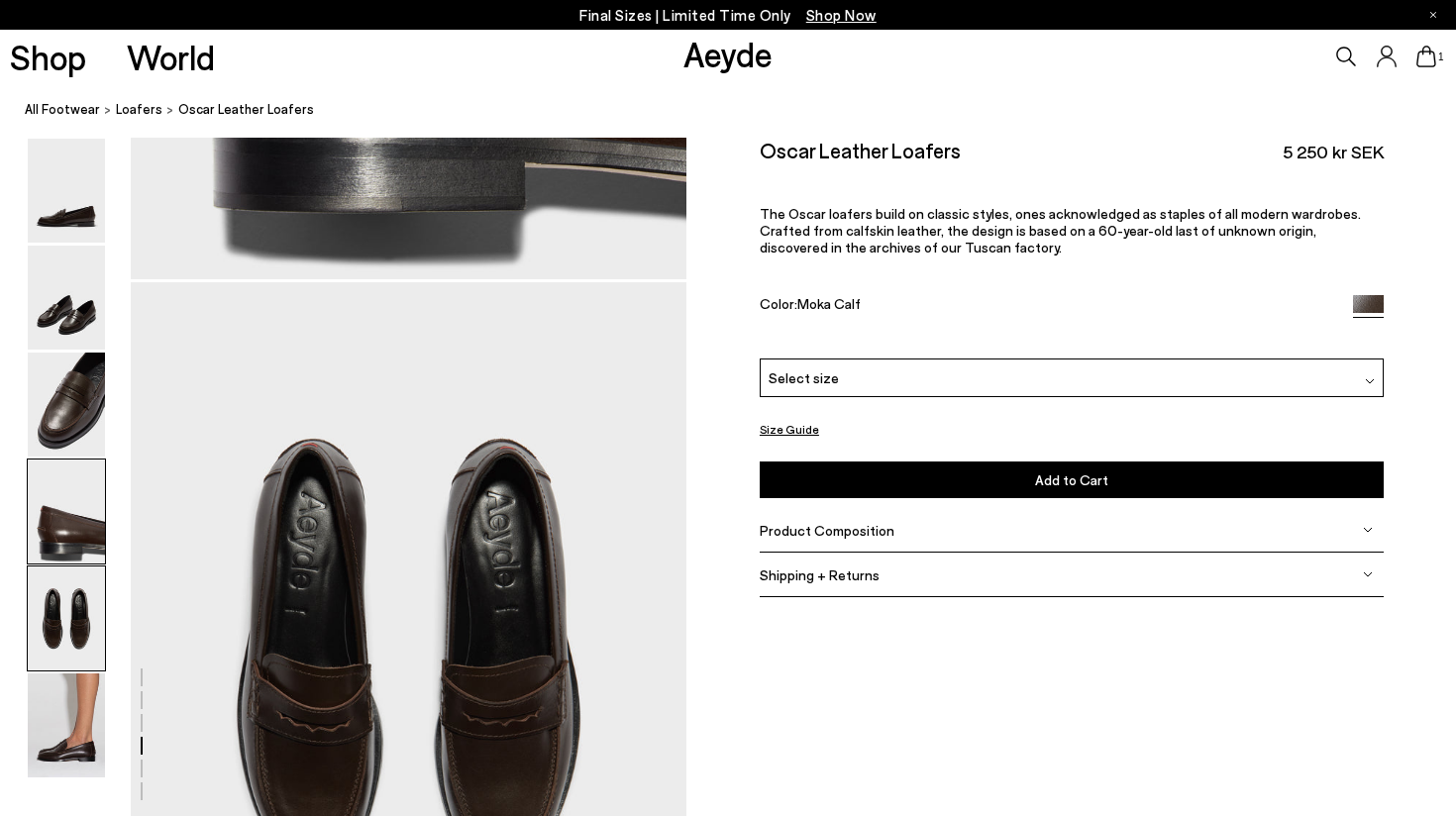 scroll, scrollTop: 2916, scrollLeft: 0, axis: vertical 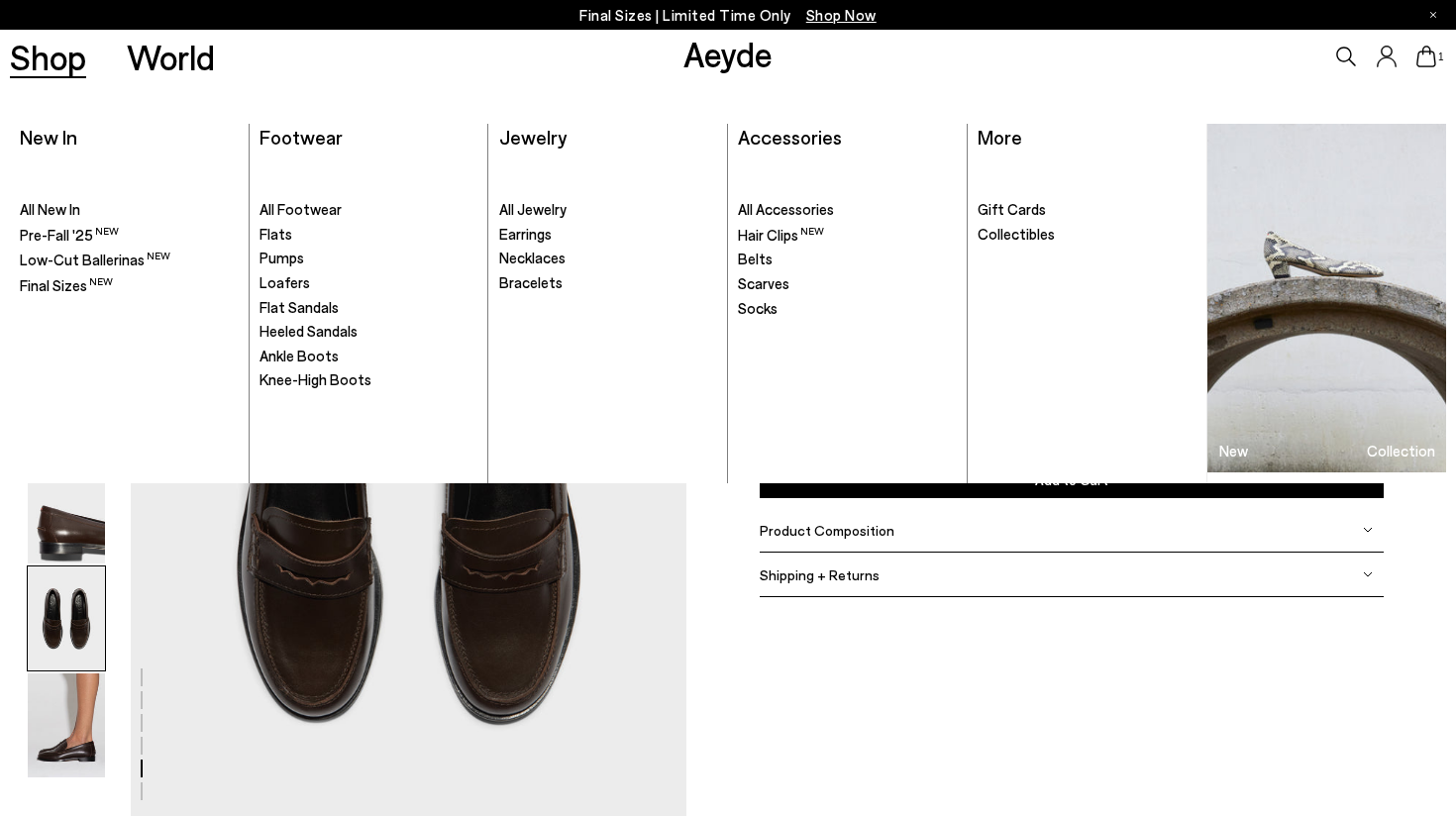 click on "Shop" at bounding box center [48, 56] 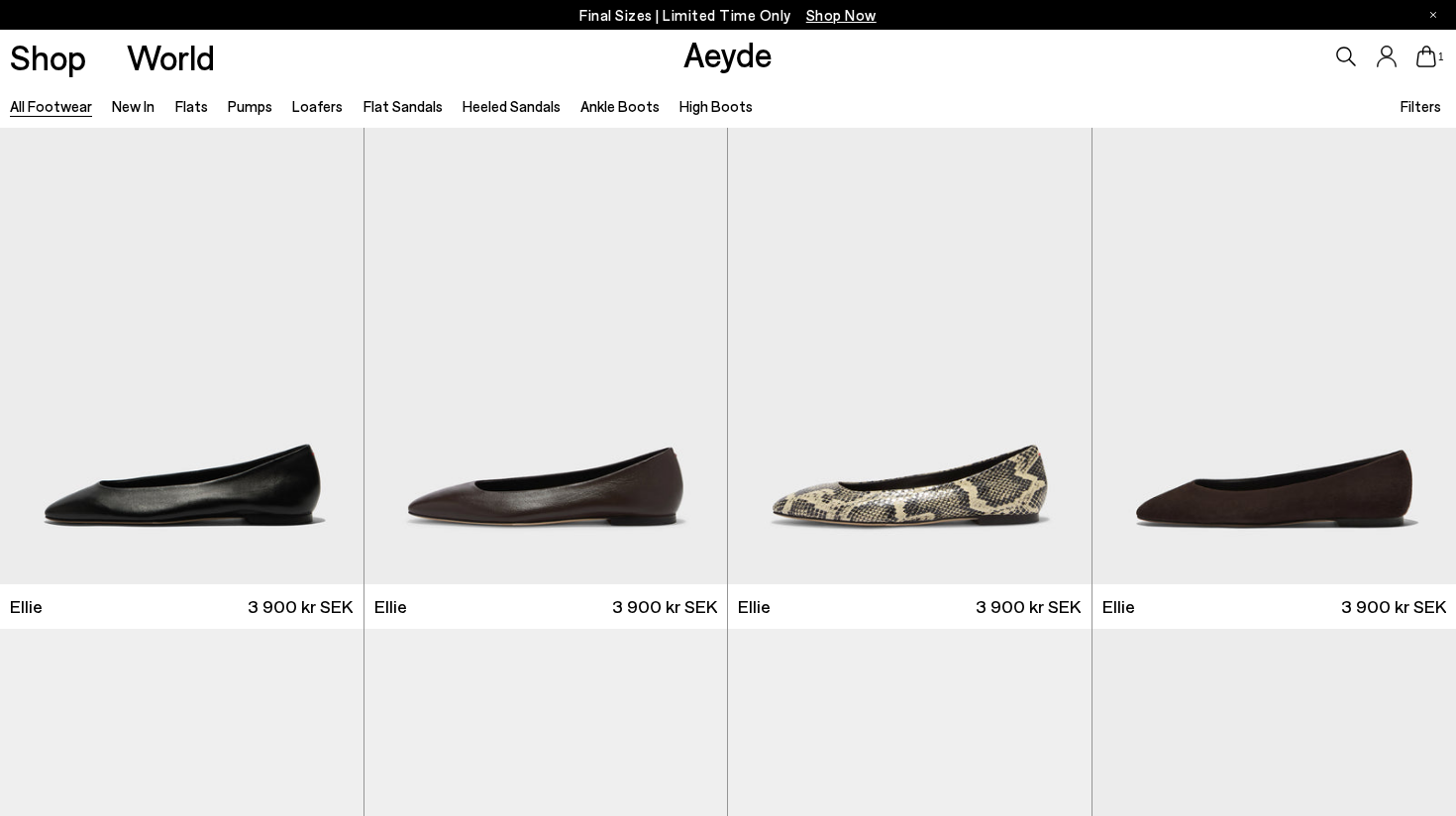 scroll, scrollTop: 0, scrollLeft: 0, axis: both 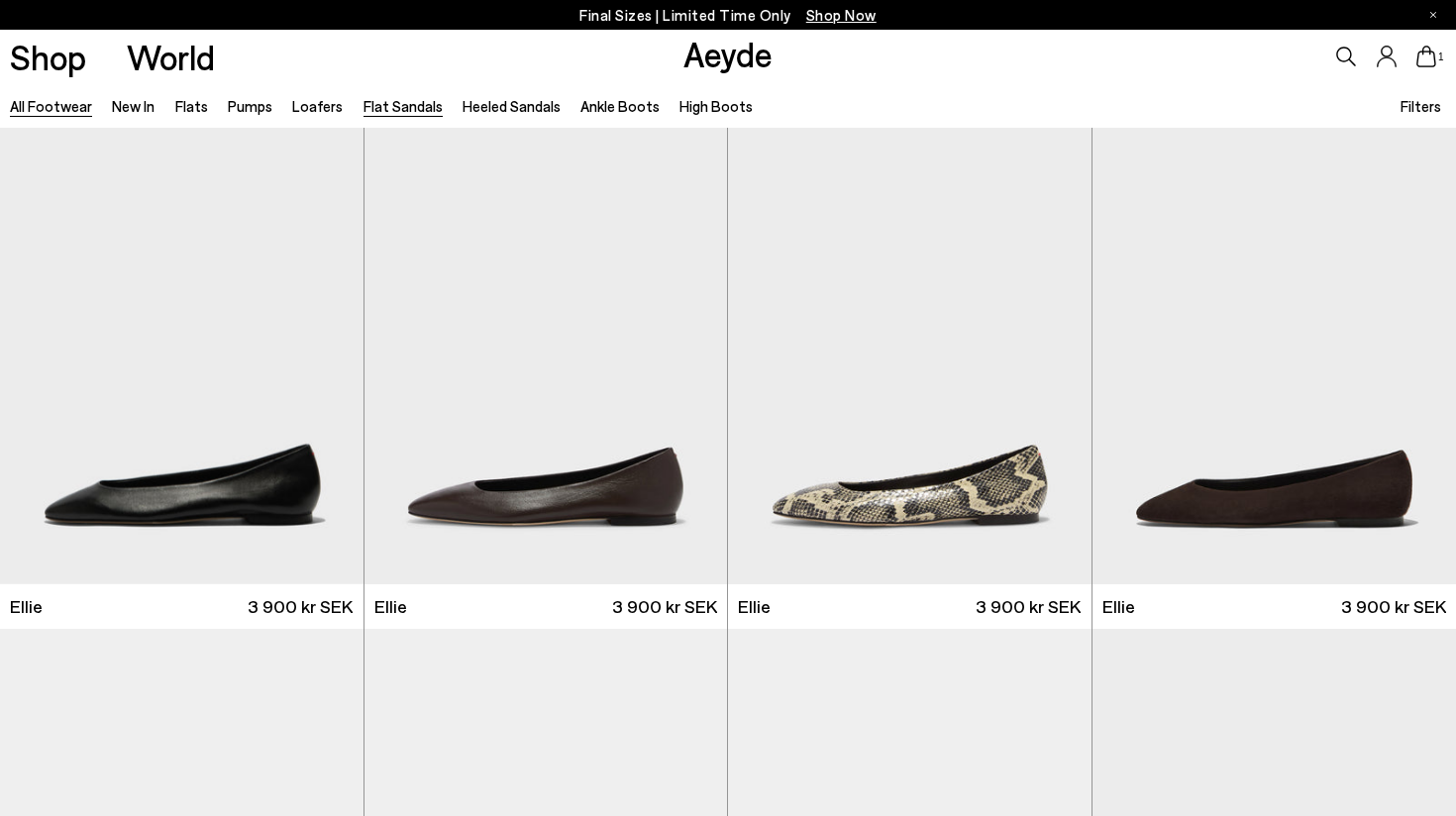 click on "Flat Sandals" at bounding box center (403, 106) 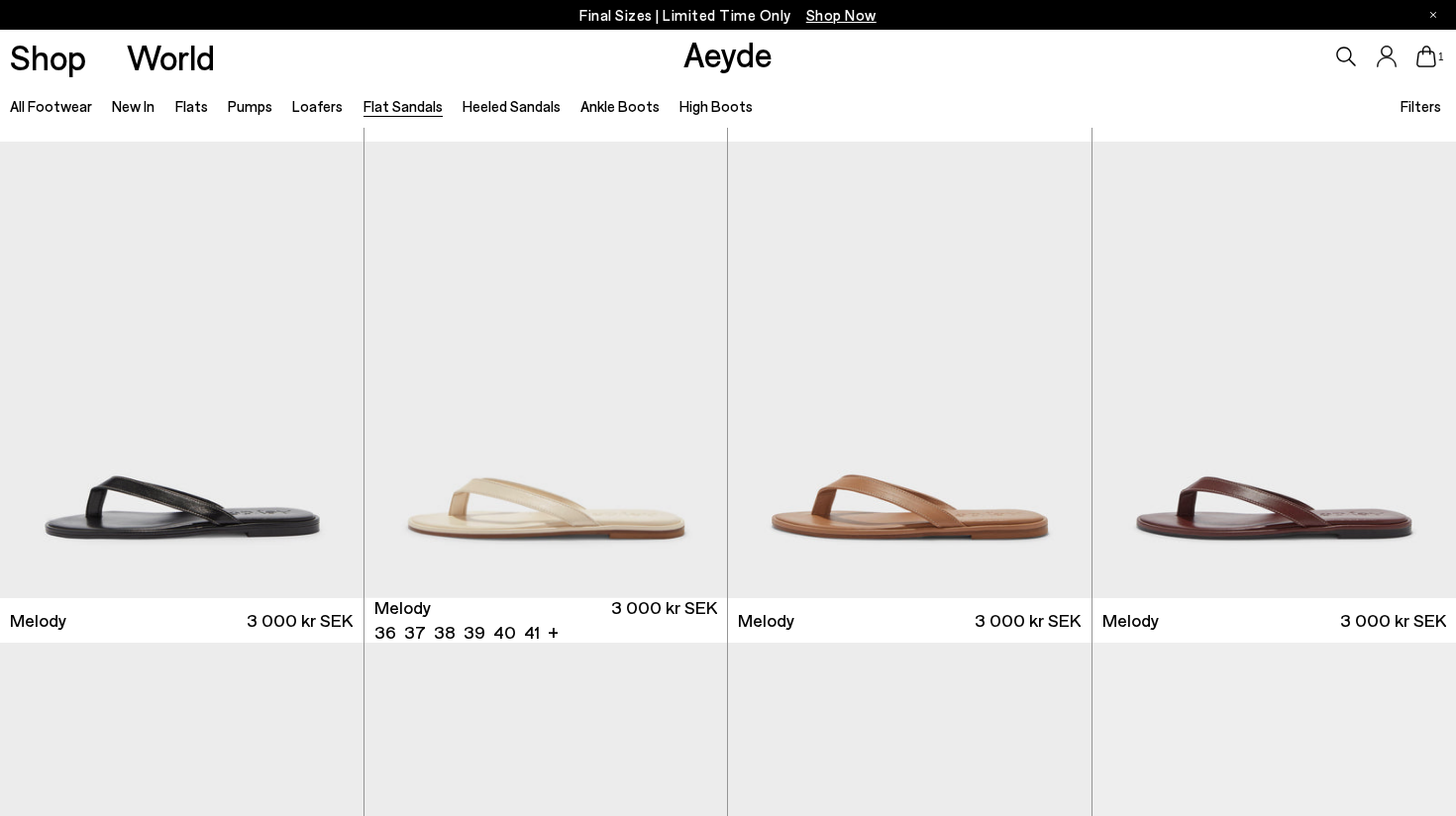 scroll, scrollTop: 504, scrollLeft: 0, axis: vertical 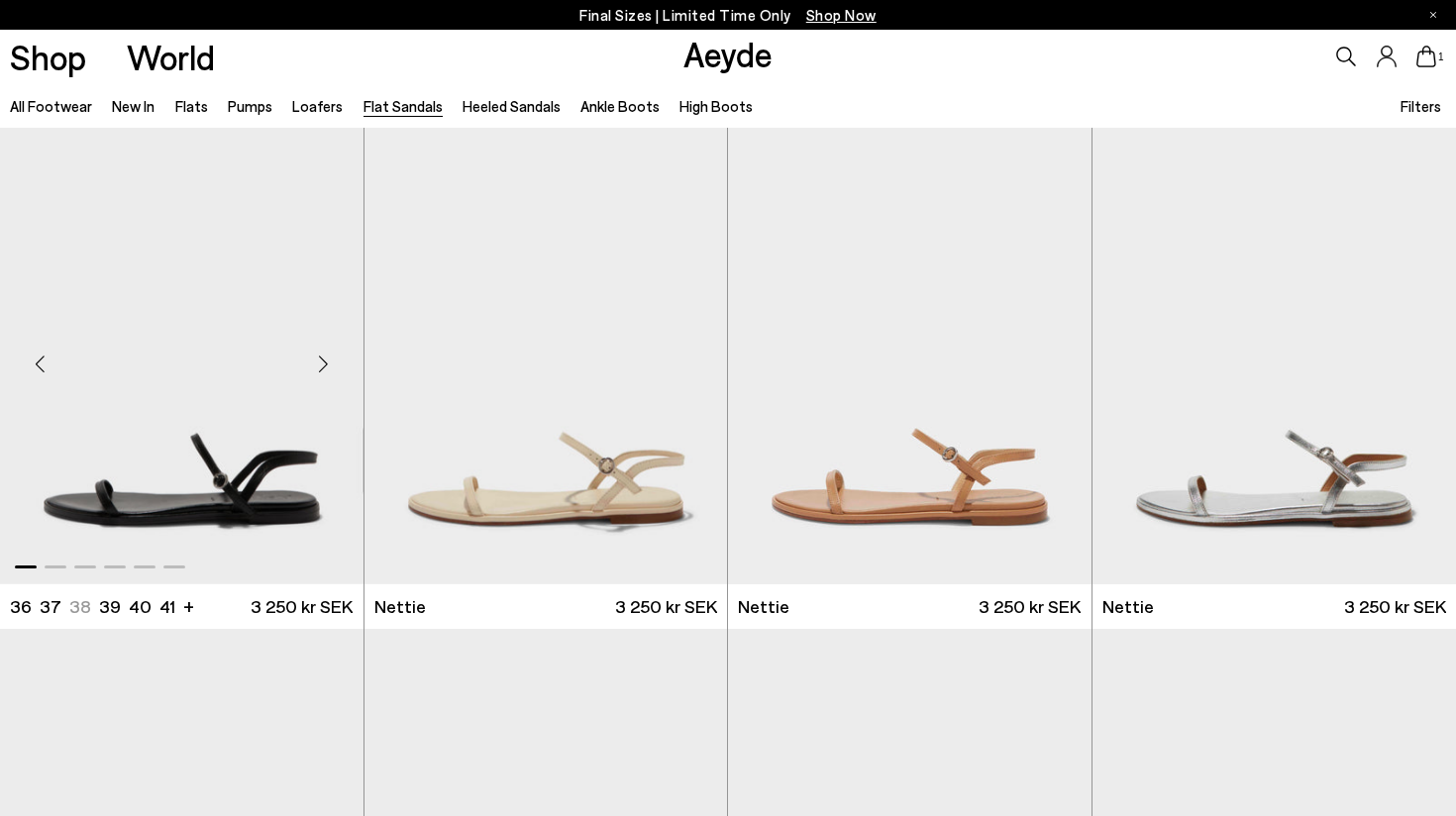 click at bounding box center (181, 356) 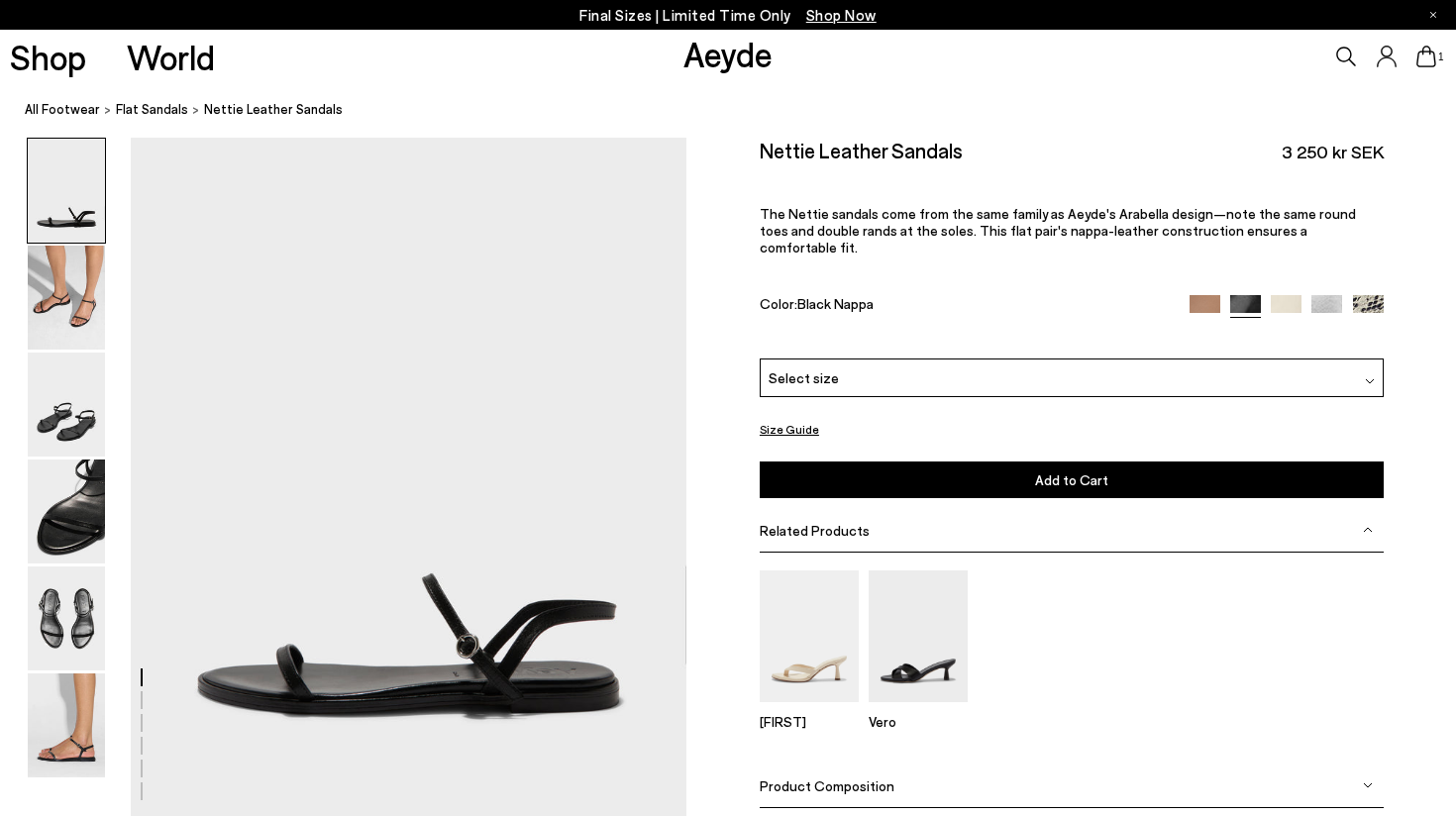 scroll, scrollTop: 0, scrollLeft: 0, axis: both 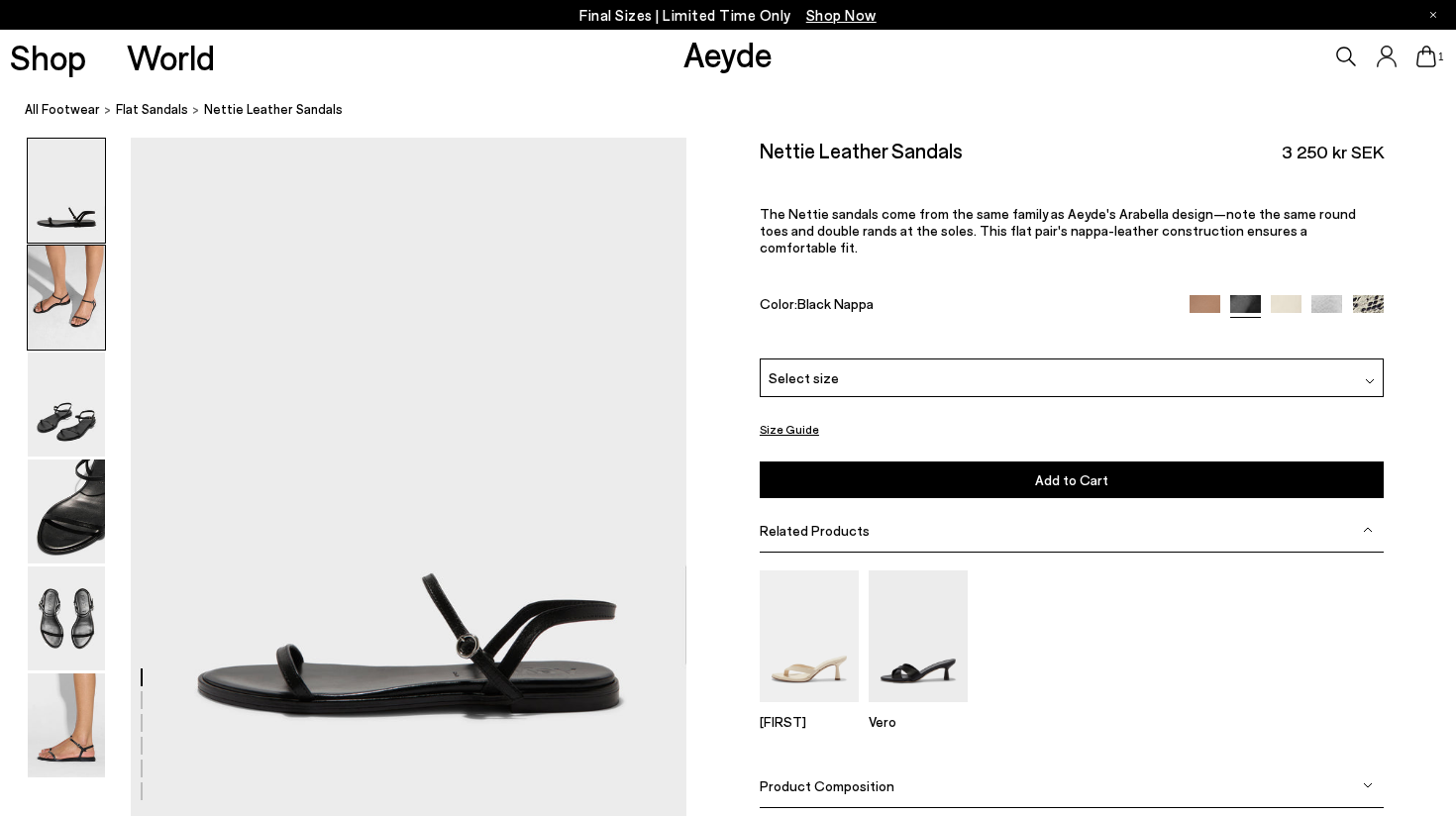 click at bounding box center [66, 297] 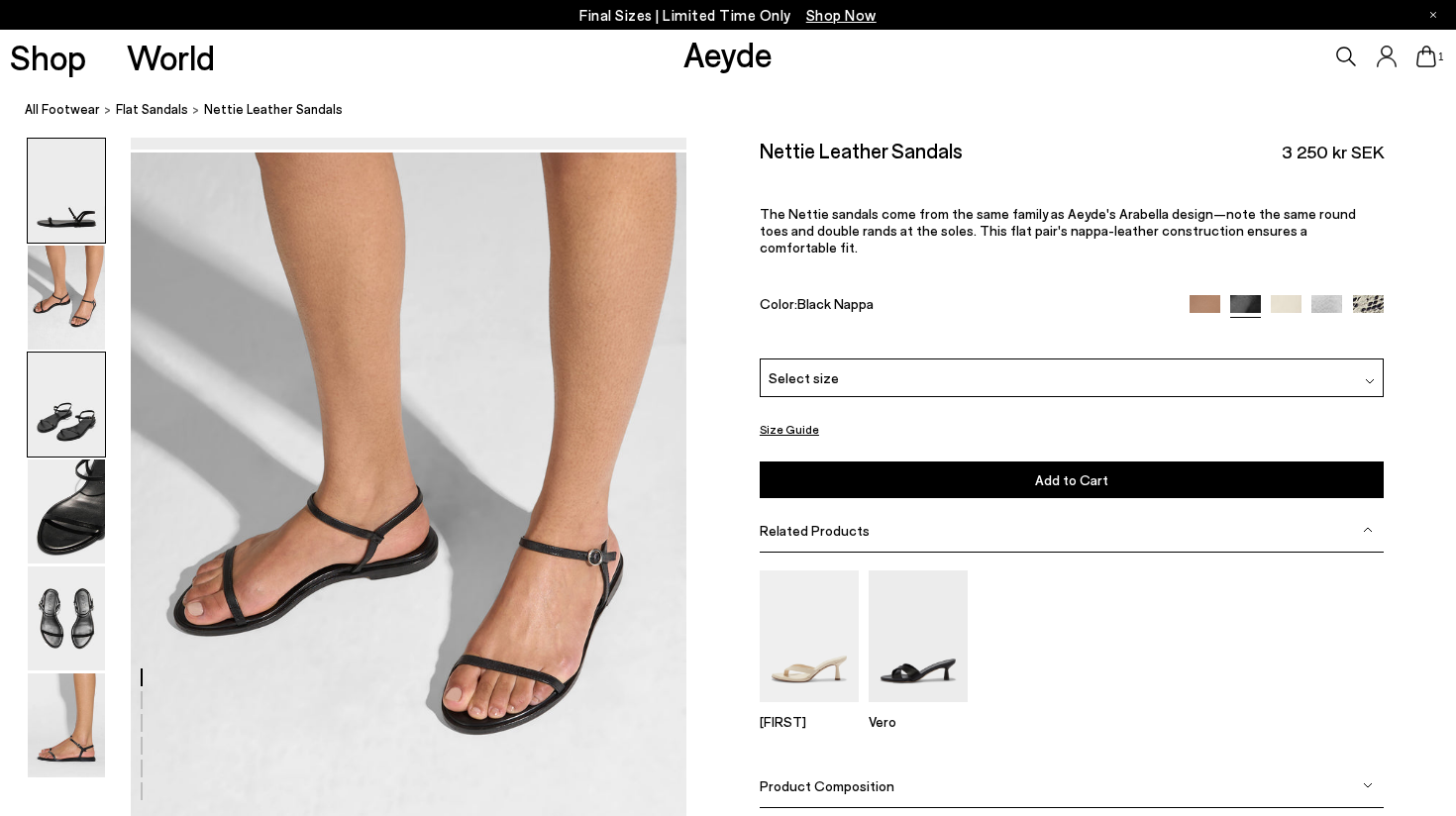scroll, scrollTop: 683, scrollLeft: 0, axis: vertical 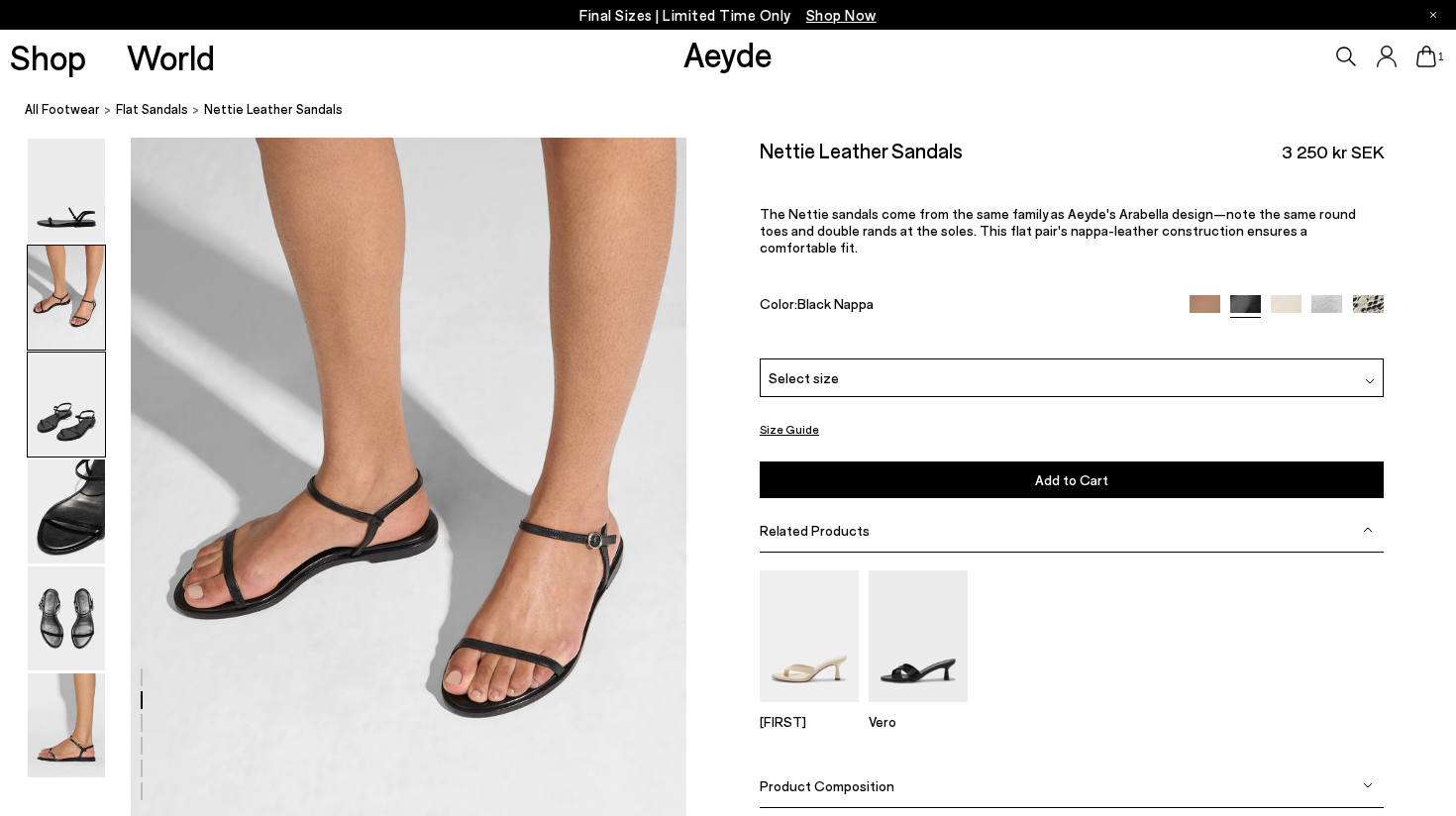 click at bounding box center [66, 404] 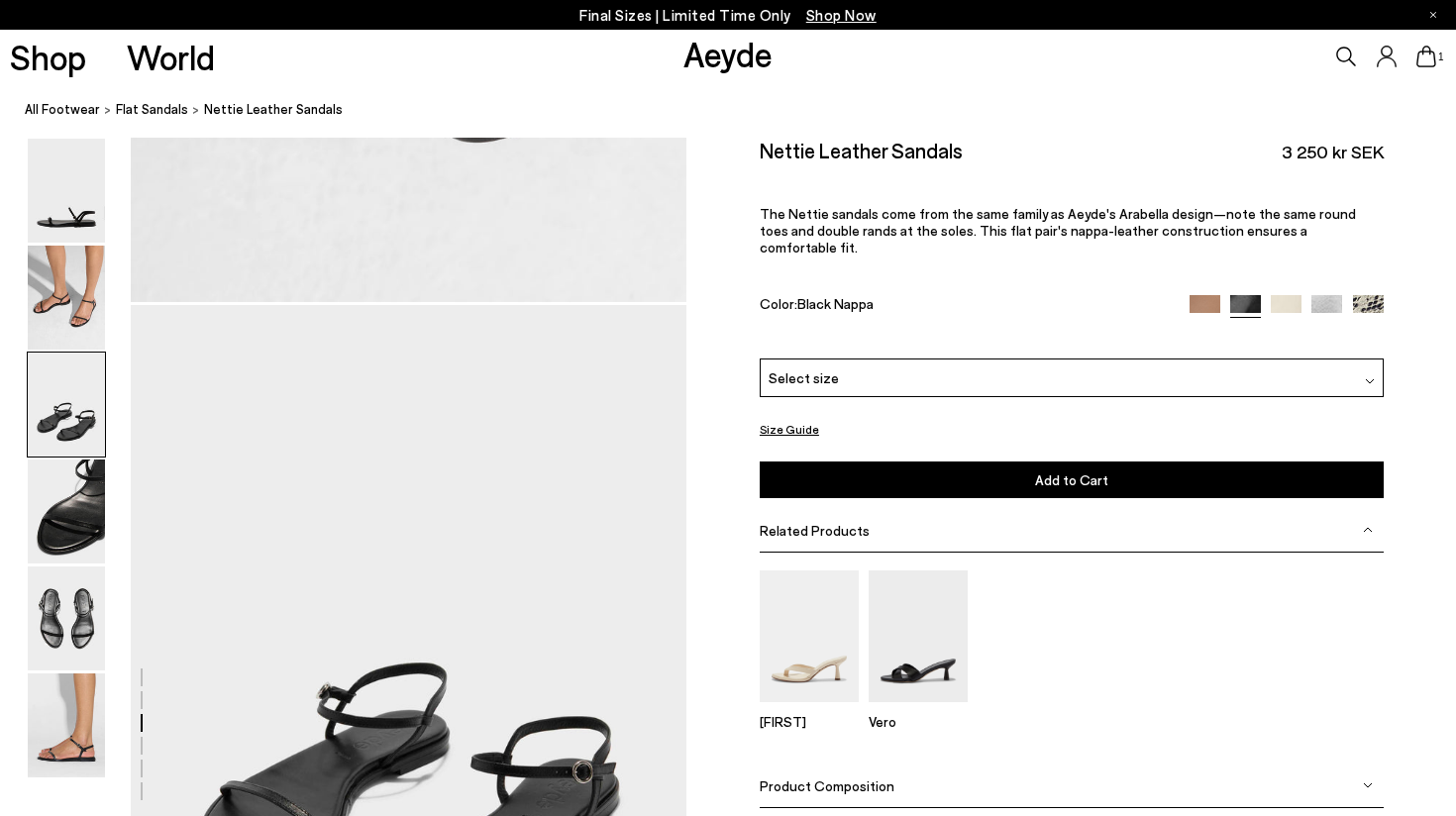 scroll, scrollTop: 1427, scrollLeft: 0, axis: vertical 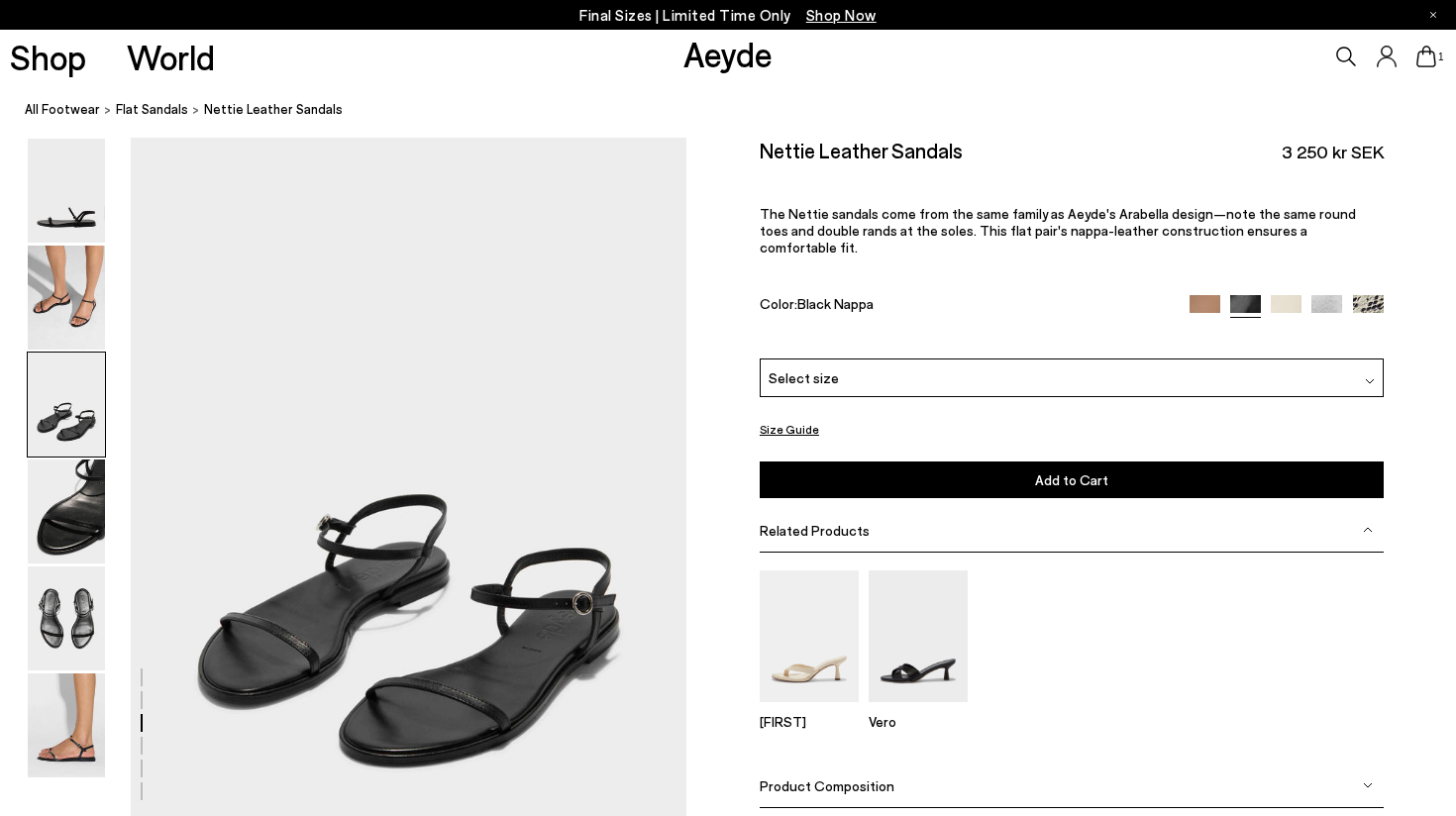 click 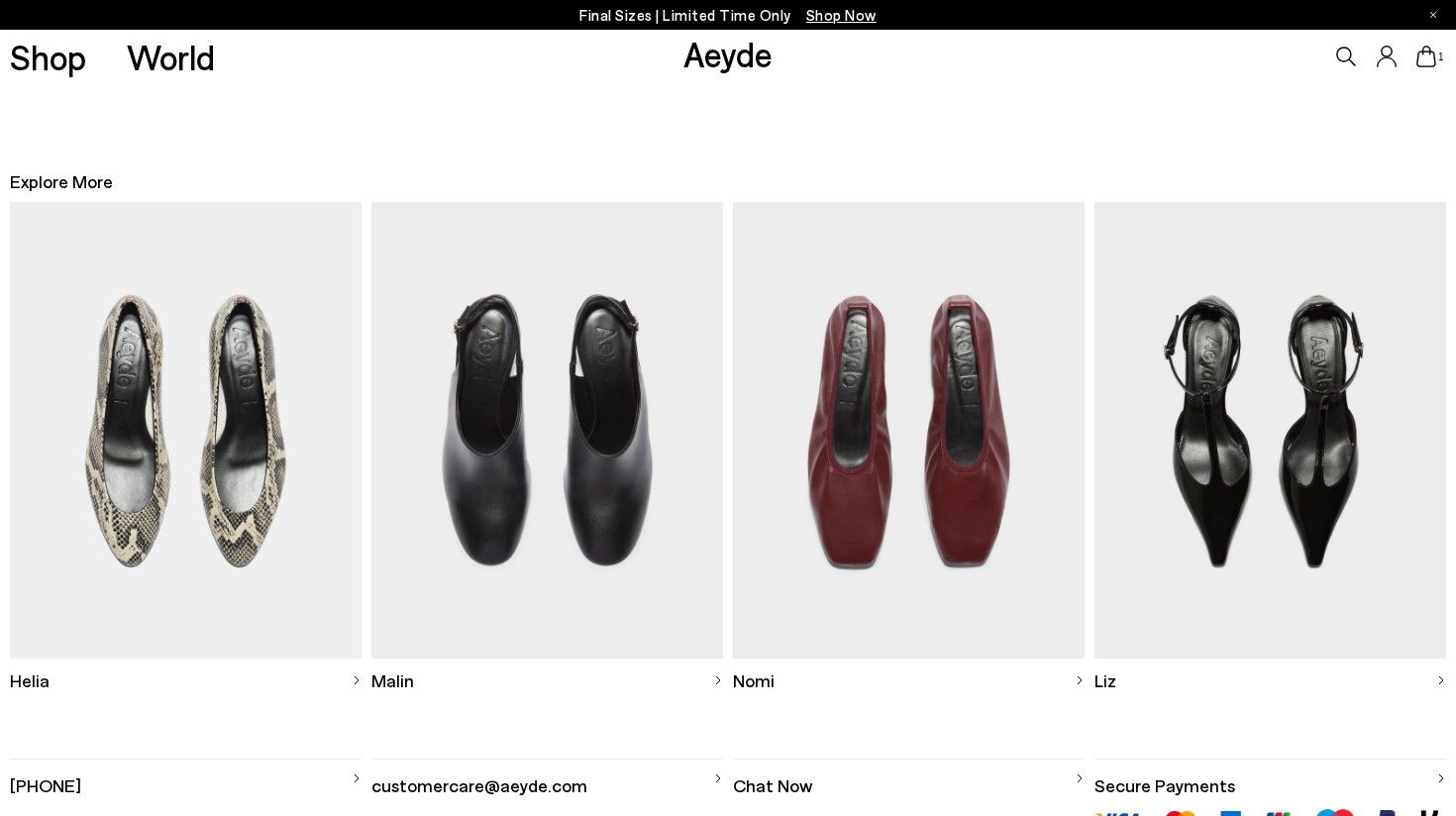 scroll, scrollTop: 522, scrollLeft: 0, axis: vertical 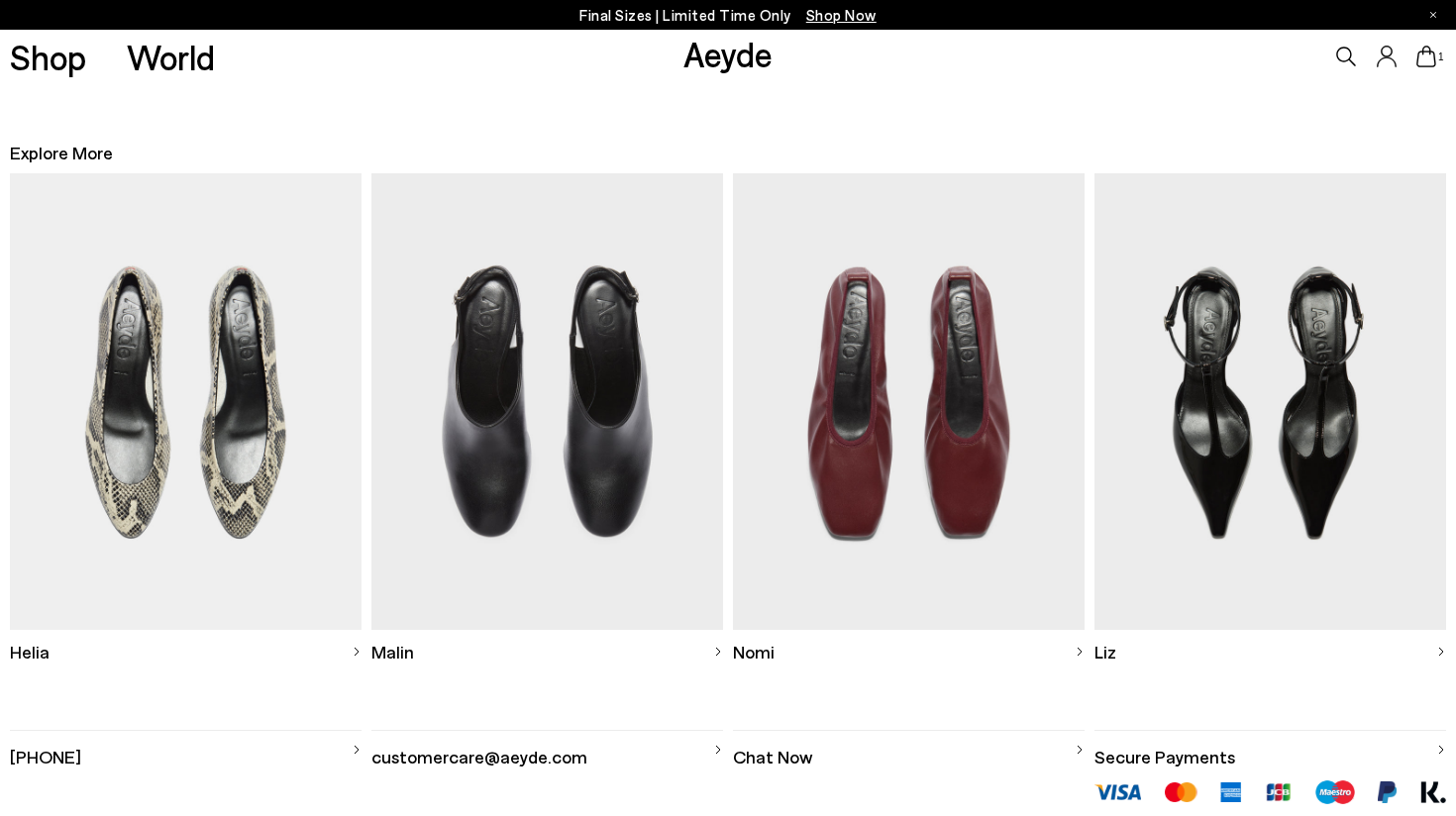 click at bounding box center [908, 401] 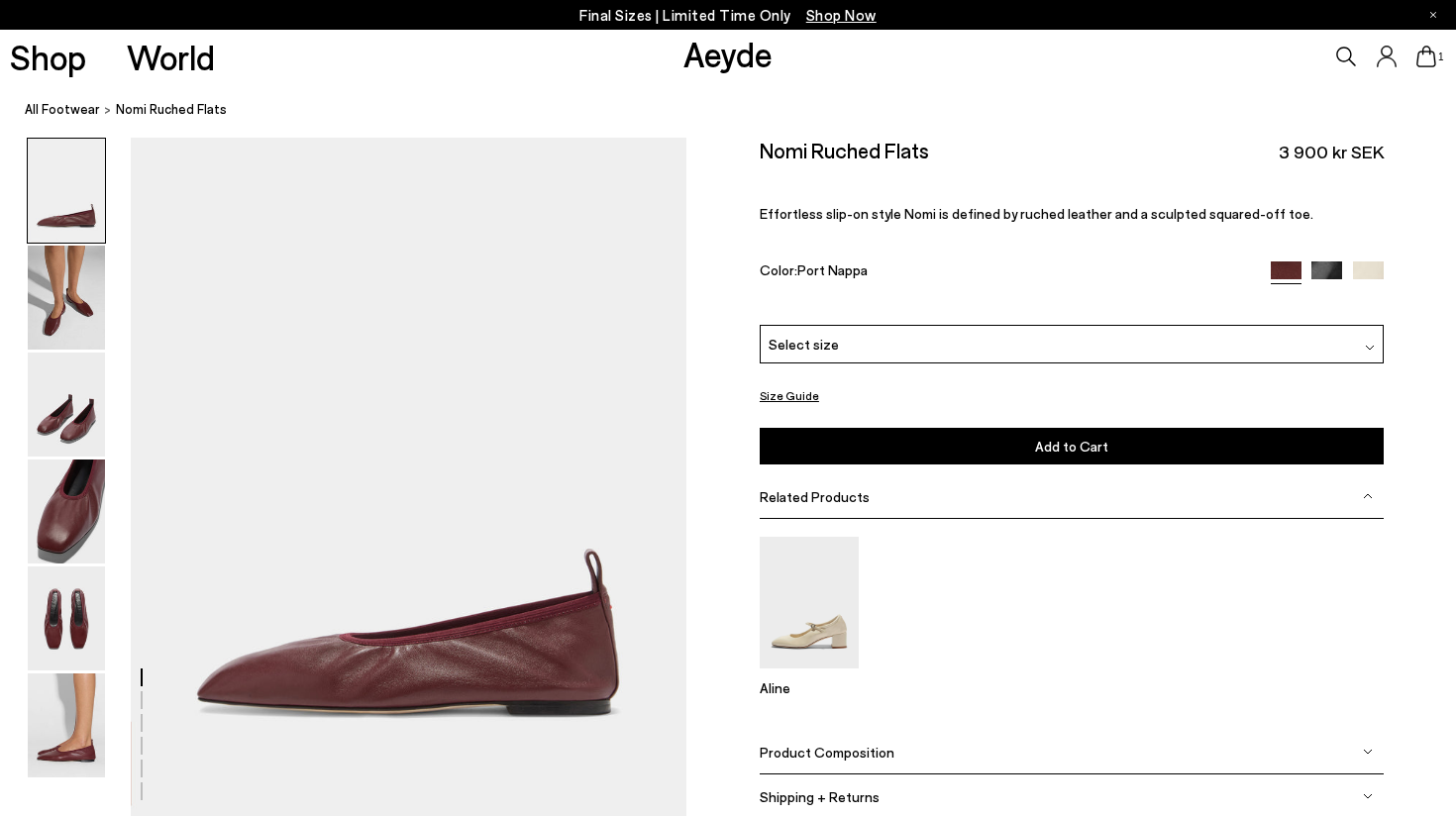 scroll, scrollTop: 0, scrollLeft: 0, axis: both 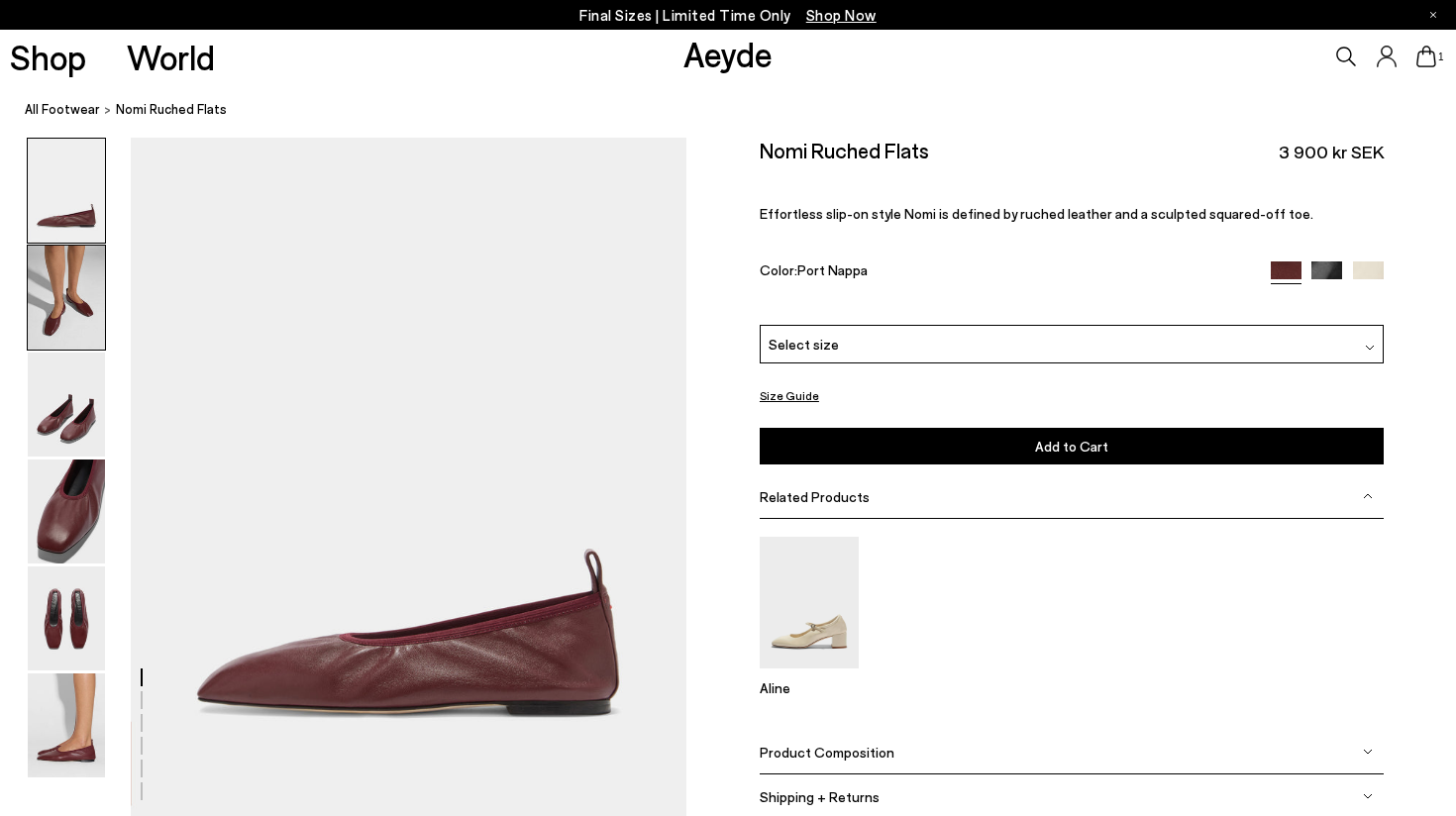 click at bounding box center [66, 297] 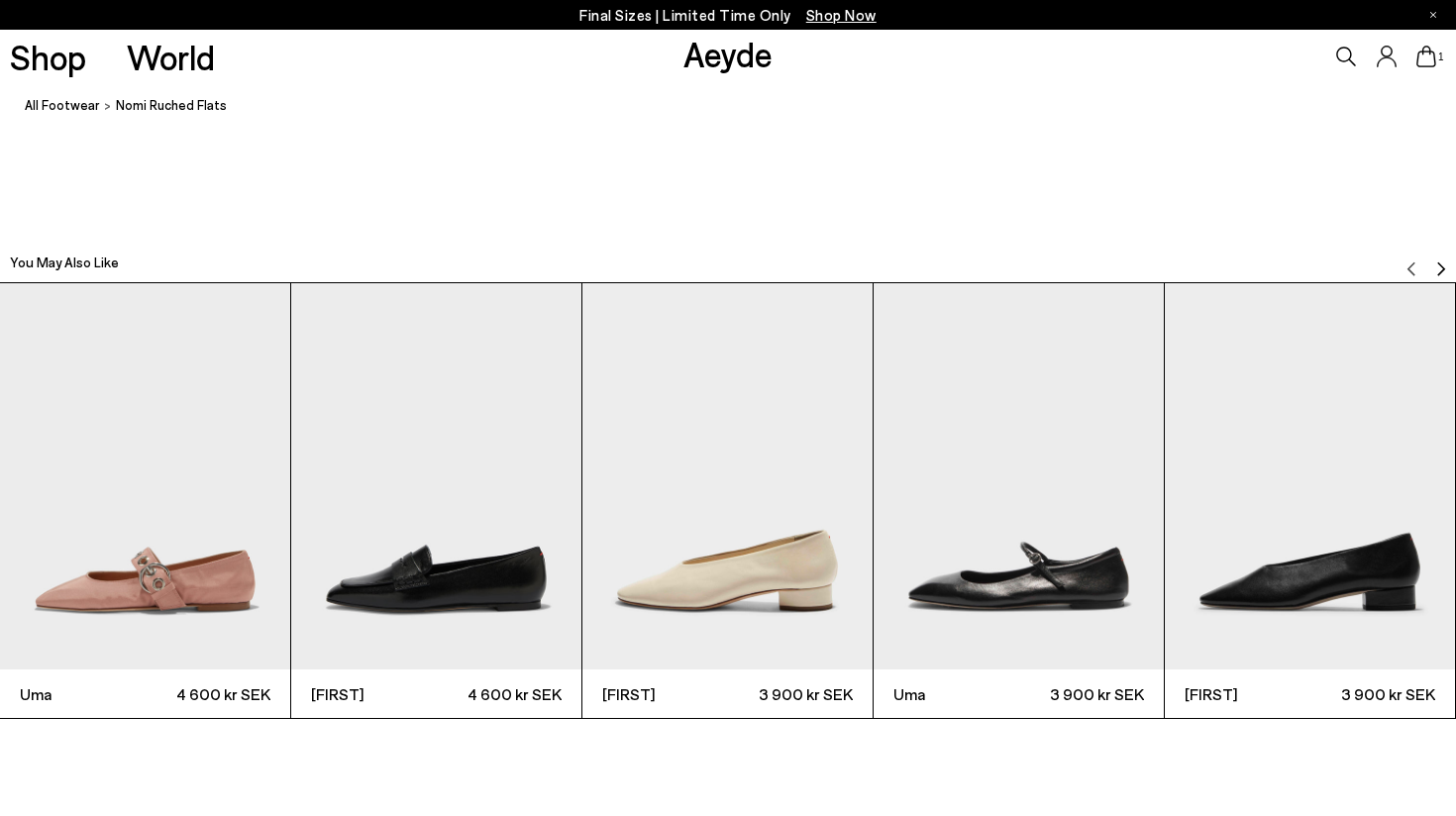 scroll, scrollTop: 4465, scrollLeft: 0, axis: vertical 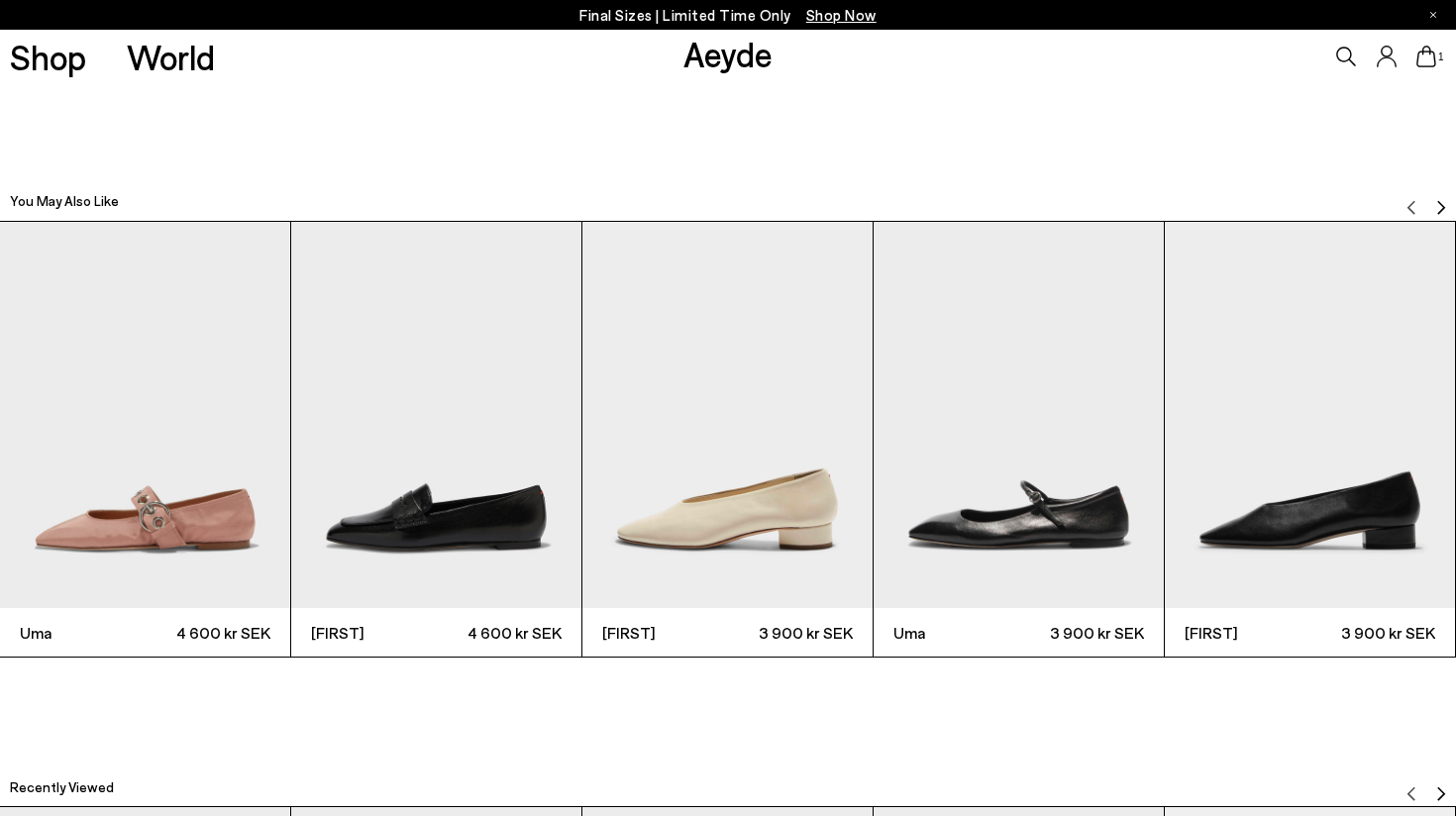 click at bounding box center [436, 415] 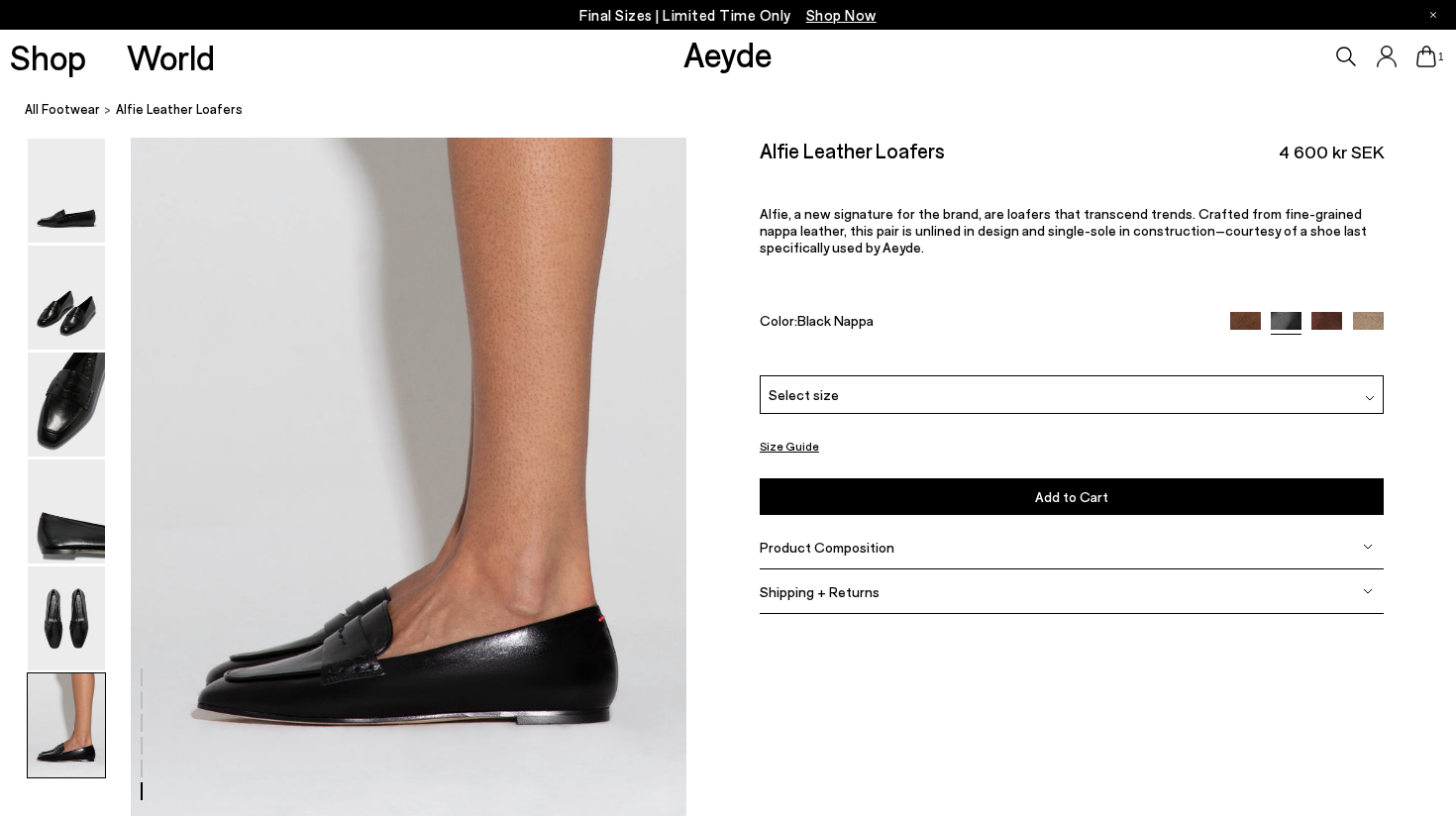 scroll, scrollTop: 3857, scrollLeft: 0, axis: vertical 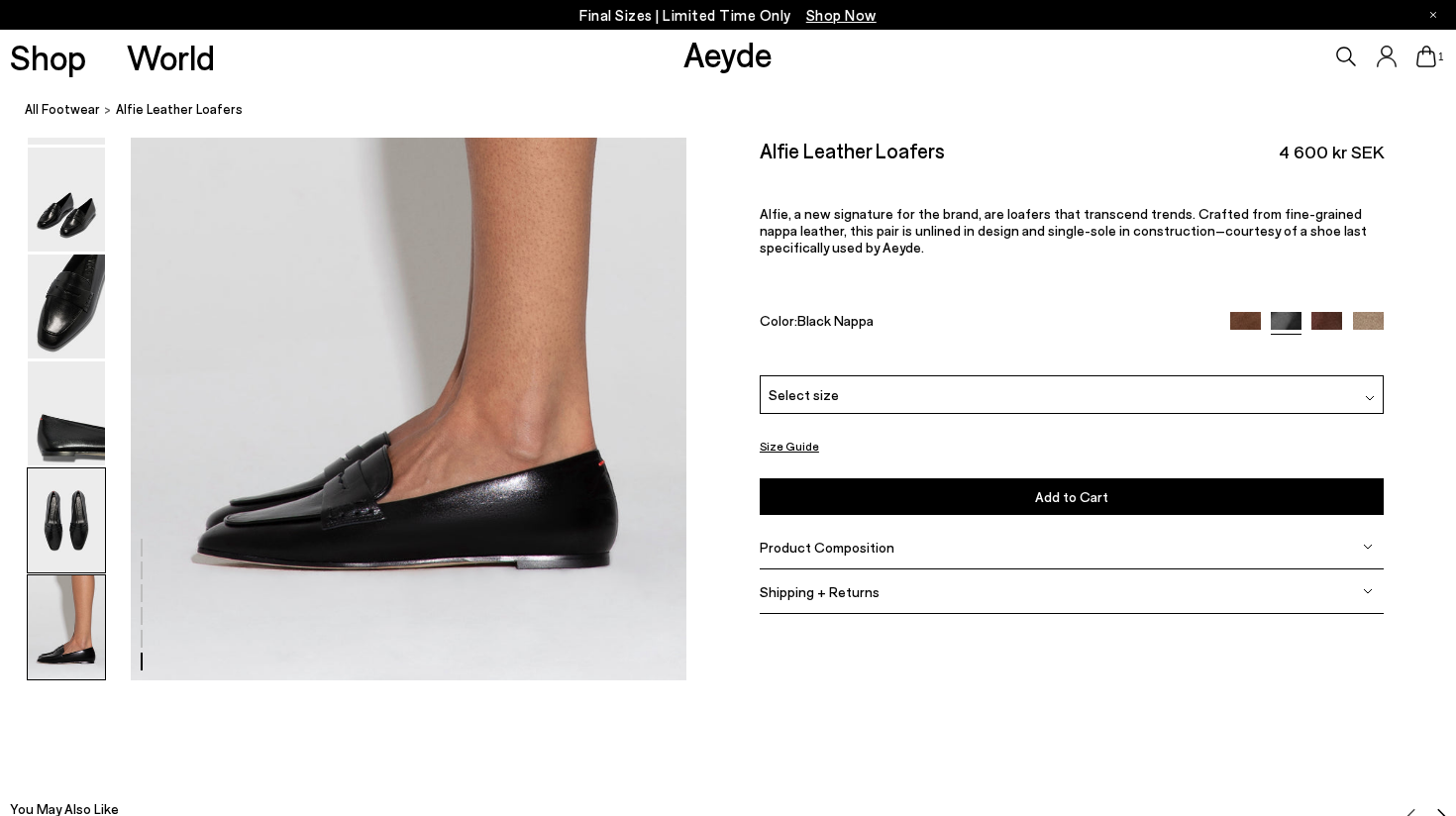 click at bounding box center (66, 520) 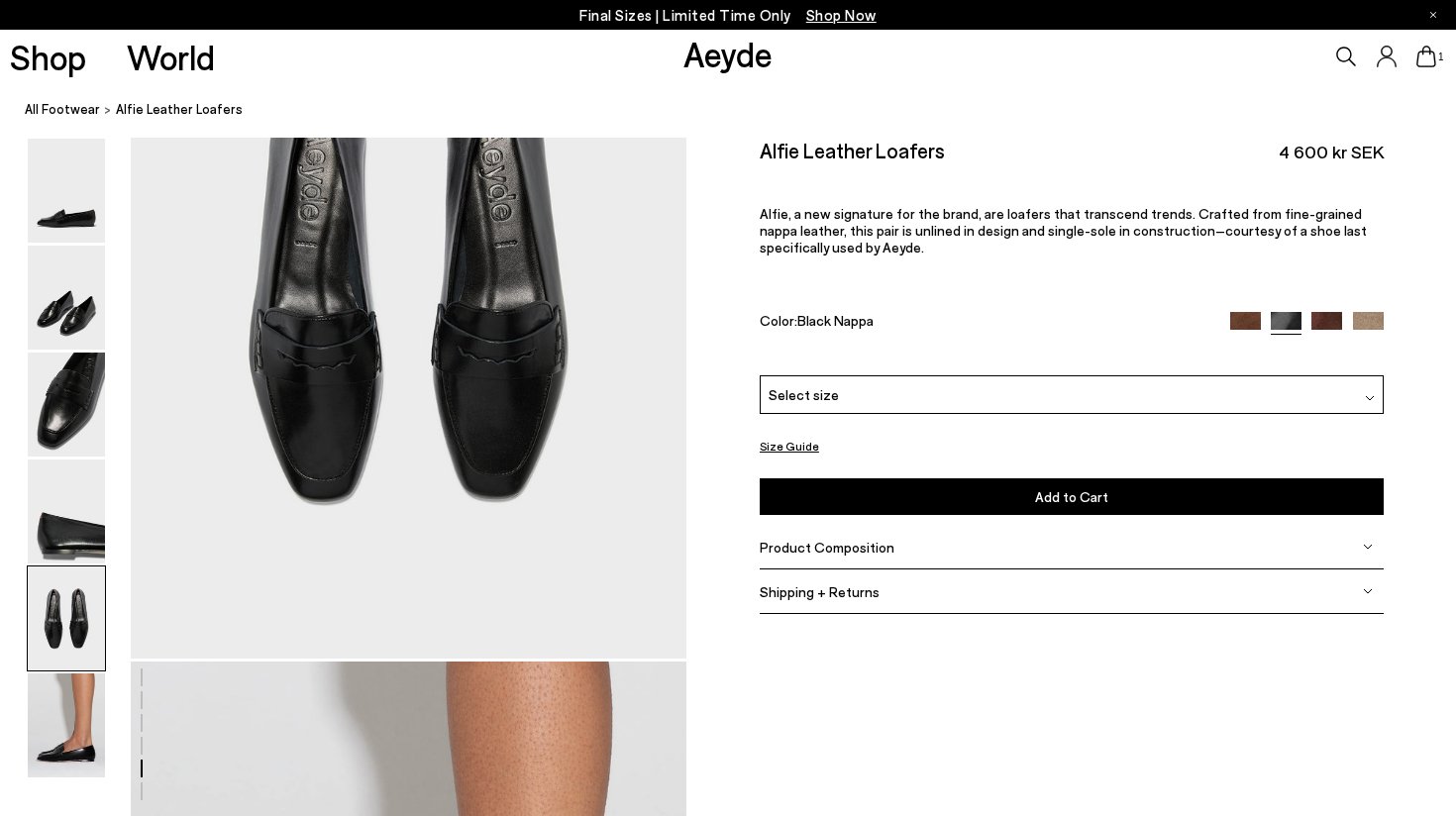 scroll, scrollTop: 2915, scrollLeft: 0, axis: vertical 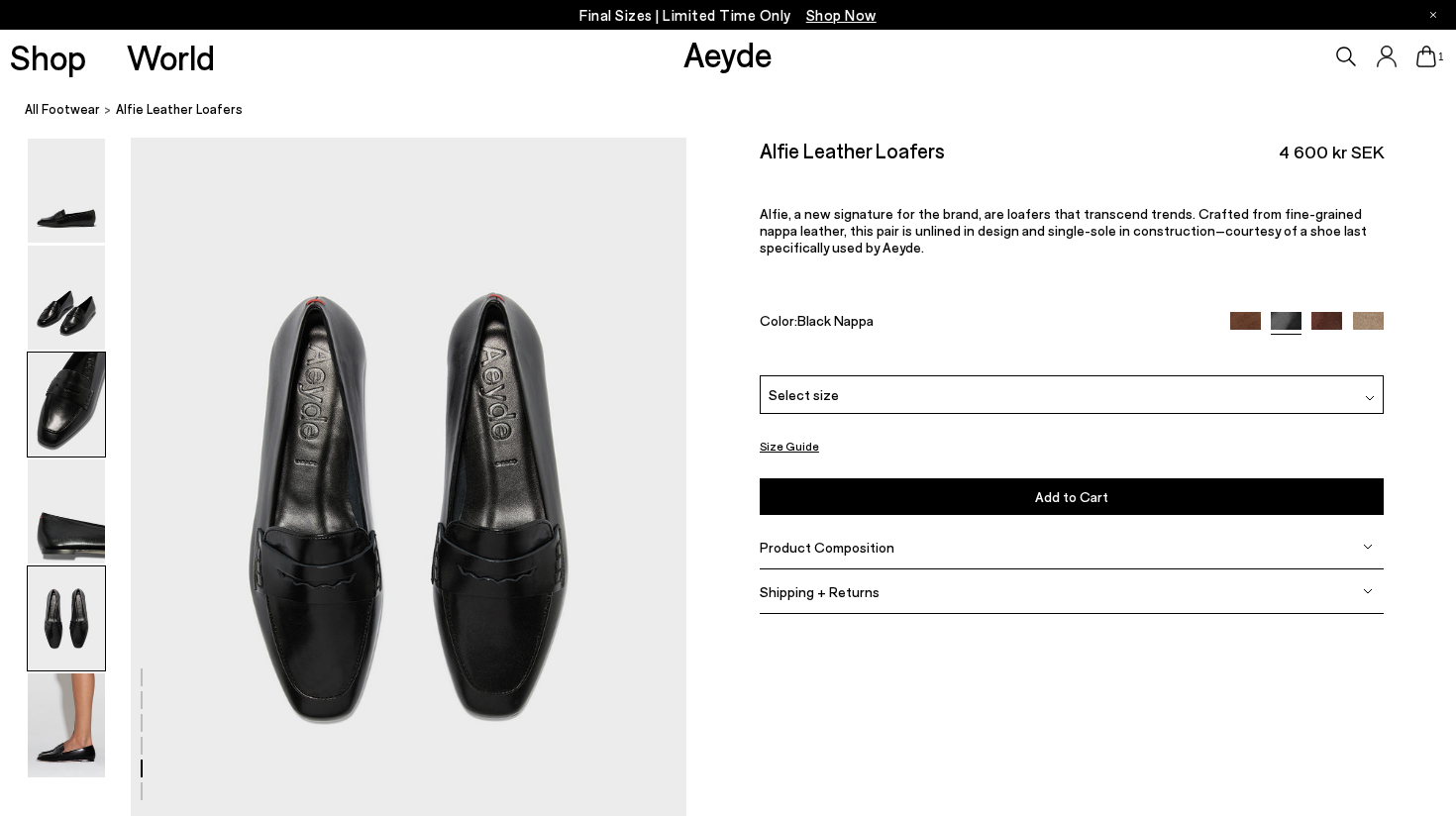 click at bounding box center (66, 404) 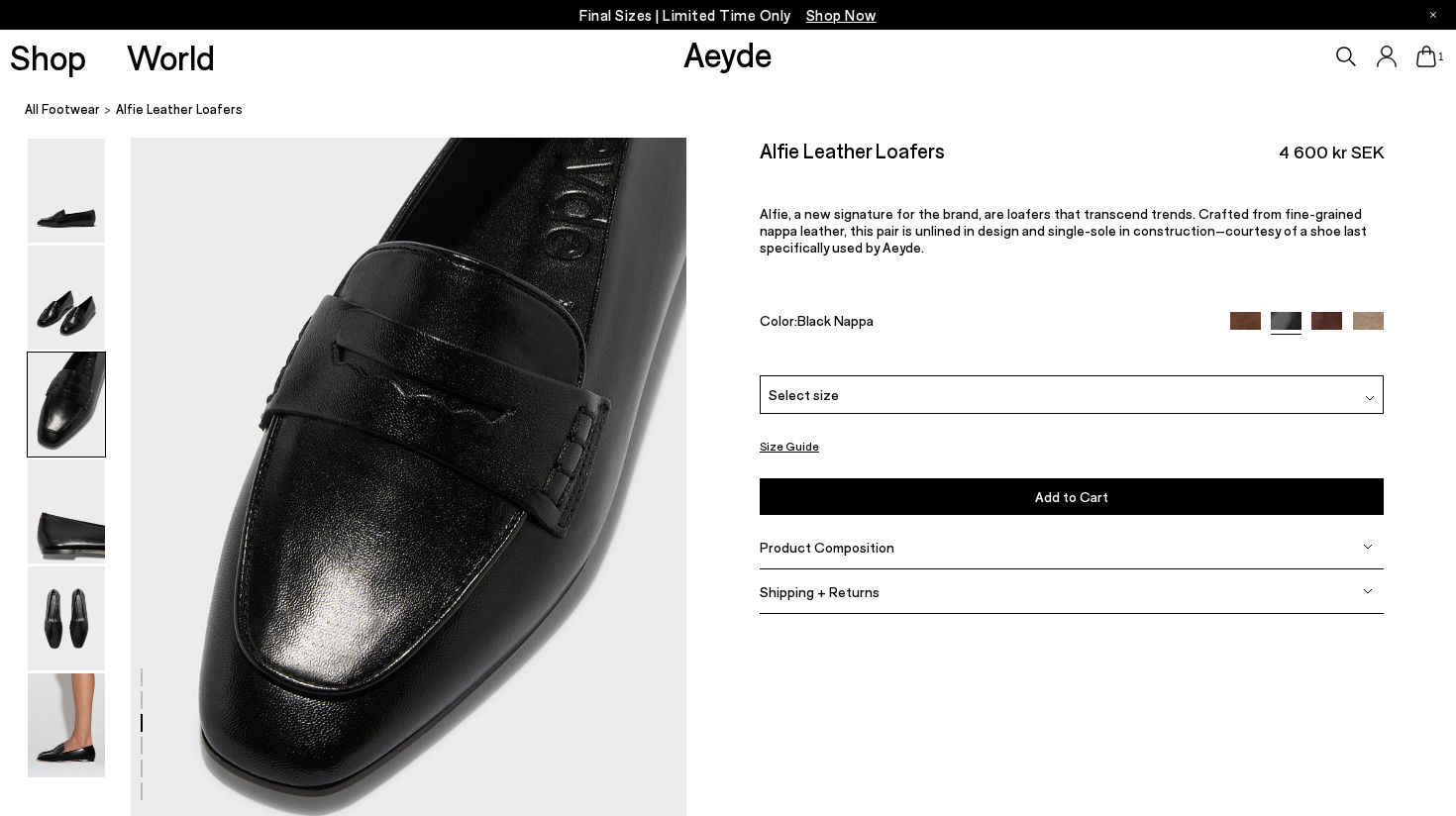 scroll, scrollTop: 1427, scrollLeft: 0, axis: vertical 